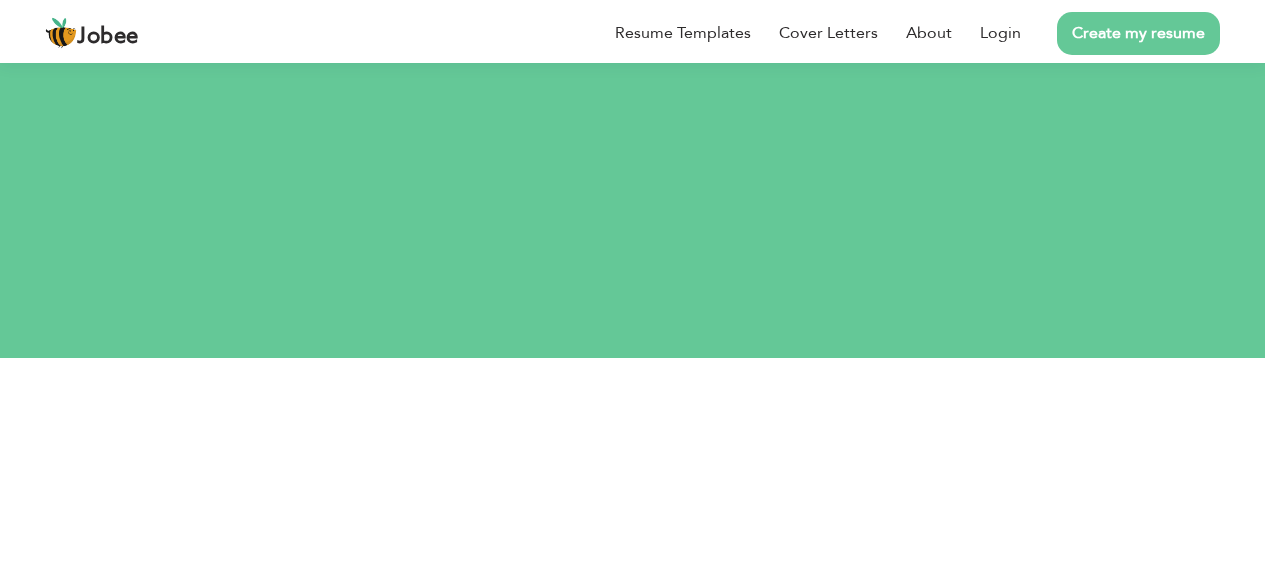 scroll, scrollTop: 344, scrollLeft: 0, axis: vertical 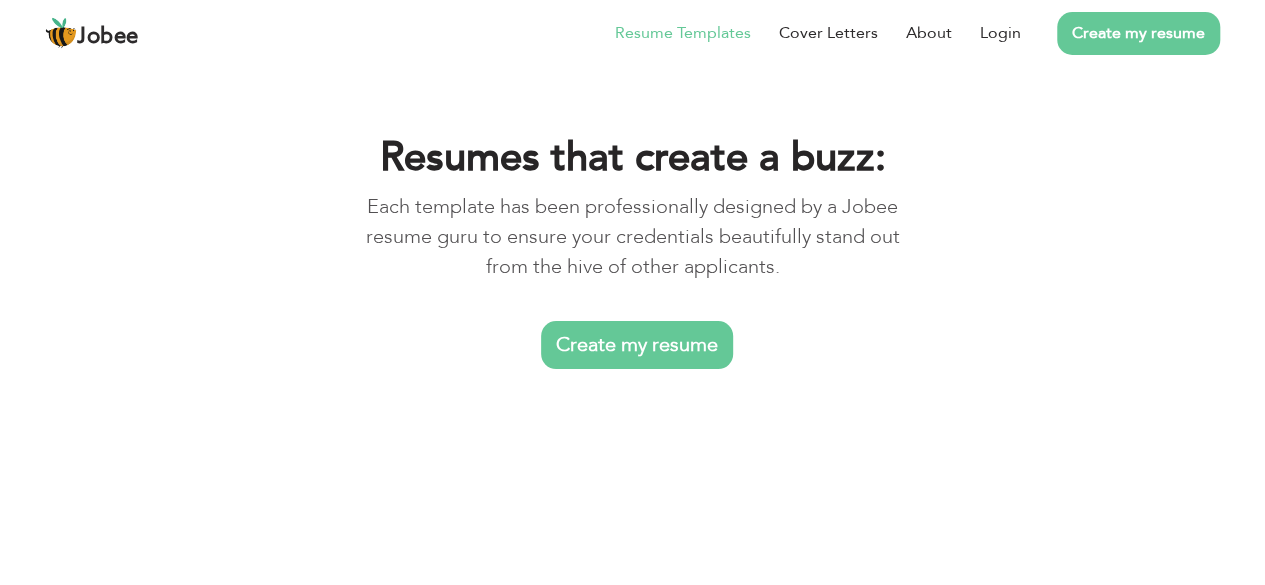 click on "Create my resume" at bounding box center [637, 345] 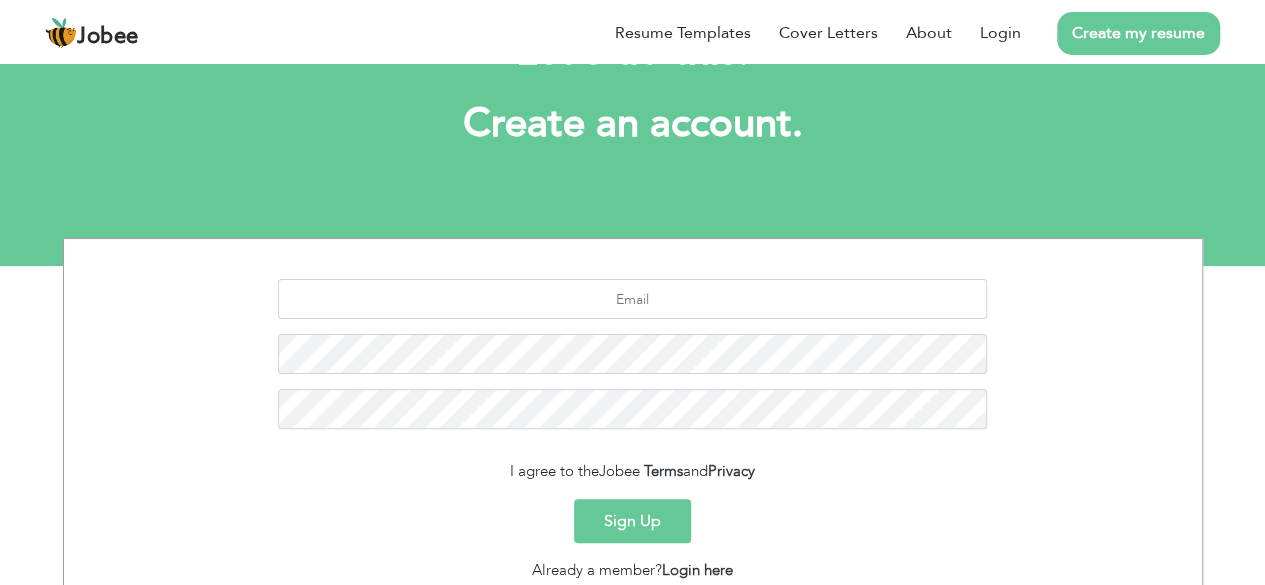 scroll, scrollTop: 0, scrollLeft: 0, axis: both 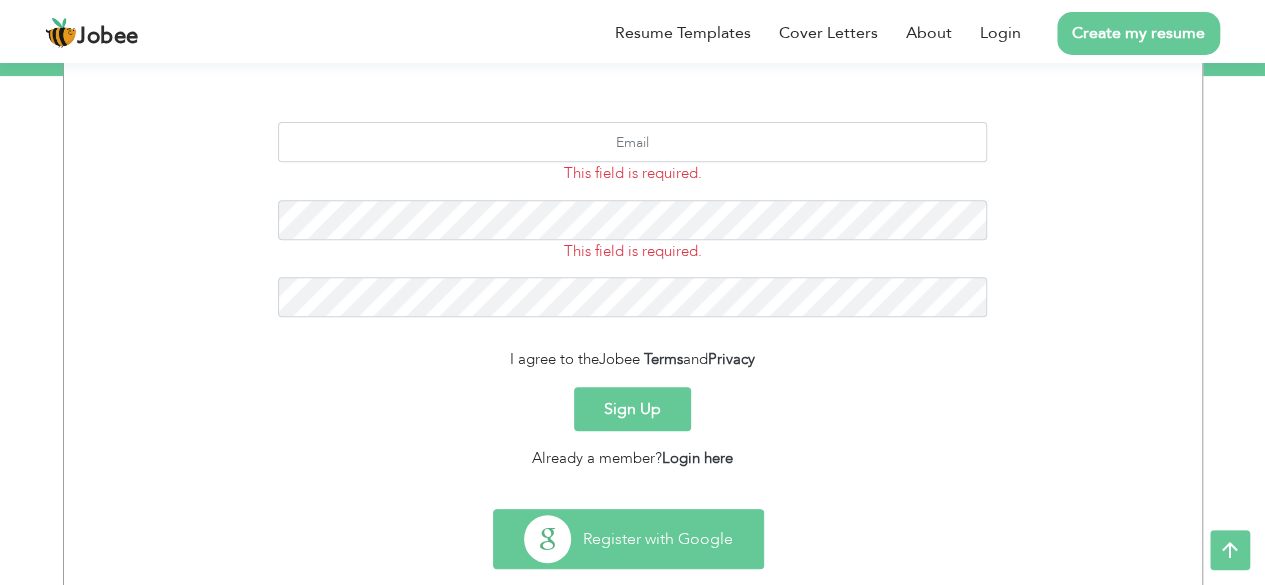 click on "Register with Google" at bounding box center [628, 539] 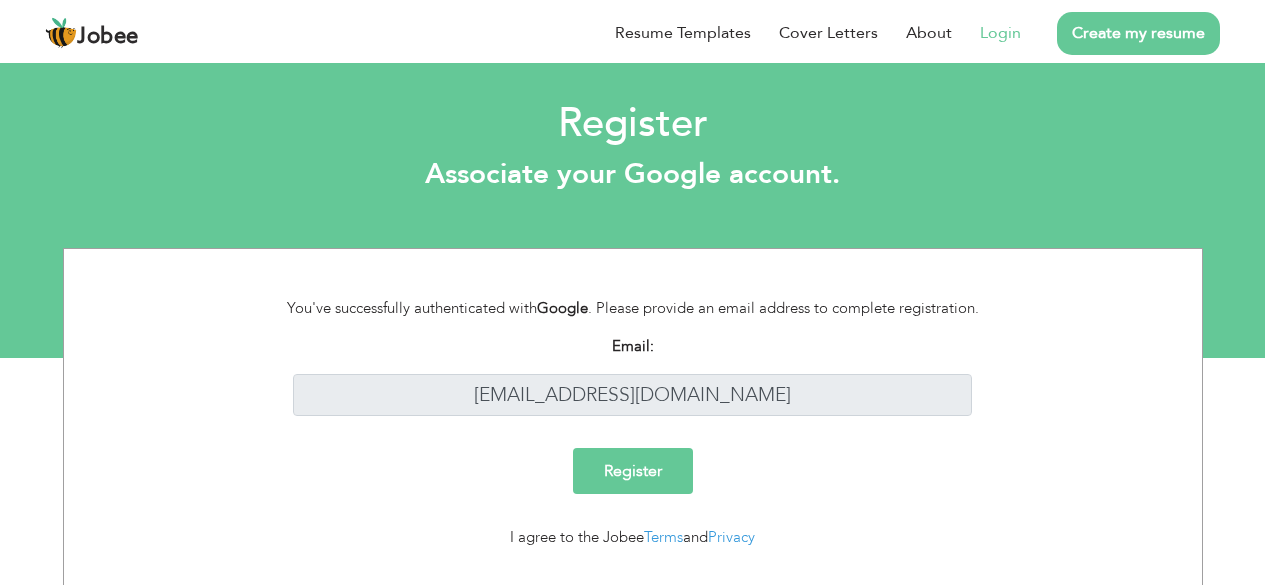 scroll, scrollTop: 0, scrollLeft: 0, axis: both 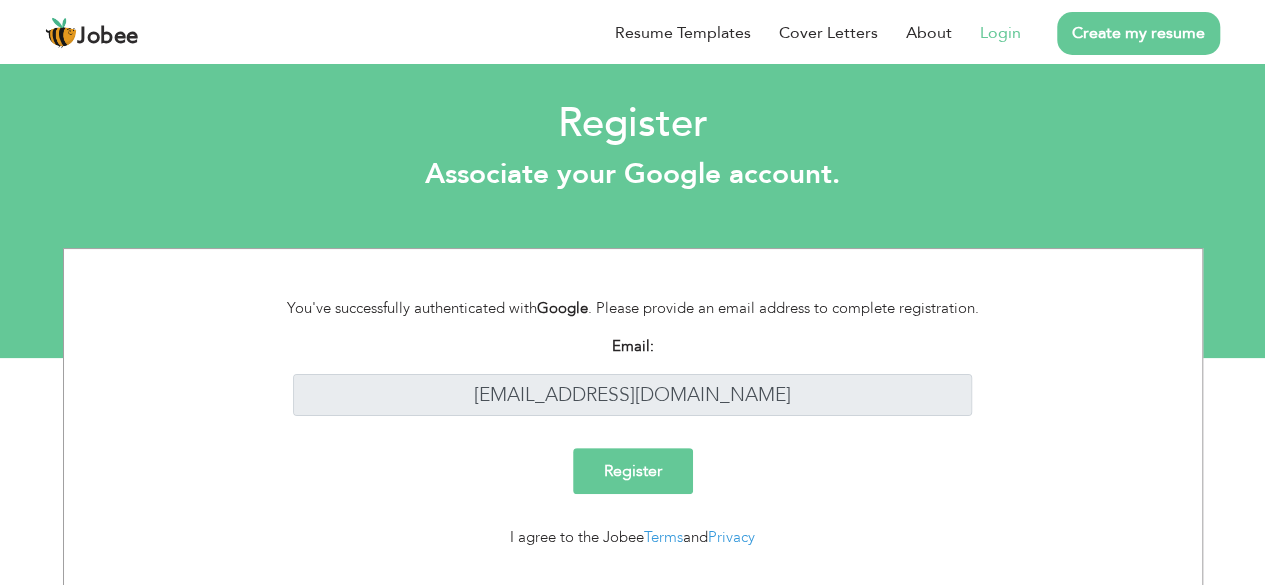 click on "Register" at bounding box center (633, 471) 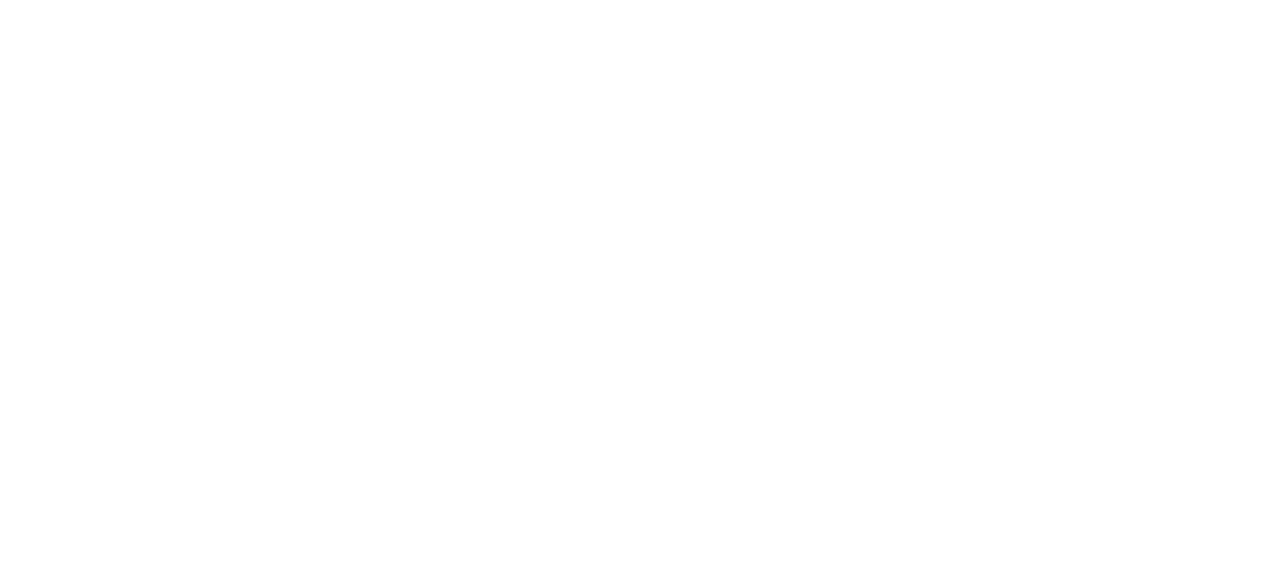 scroll, scrollTop: 0, scrollLeft: 0, axis: both 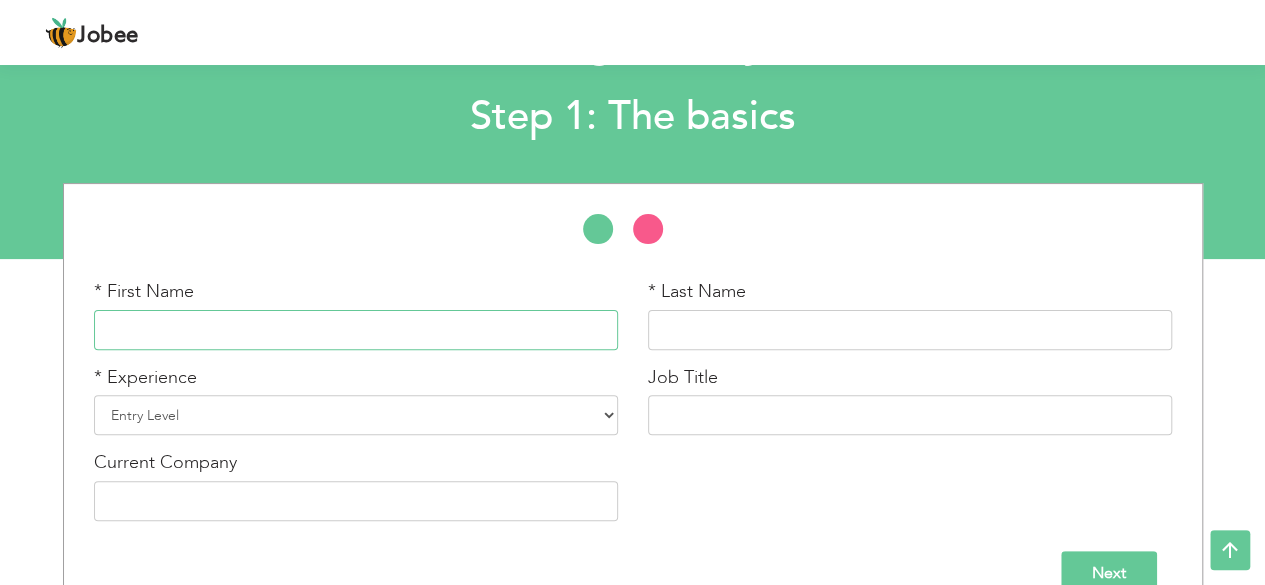 click at bounding box center (356, 330) 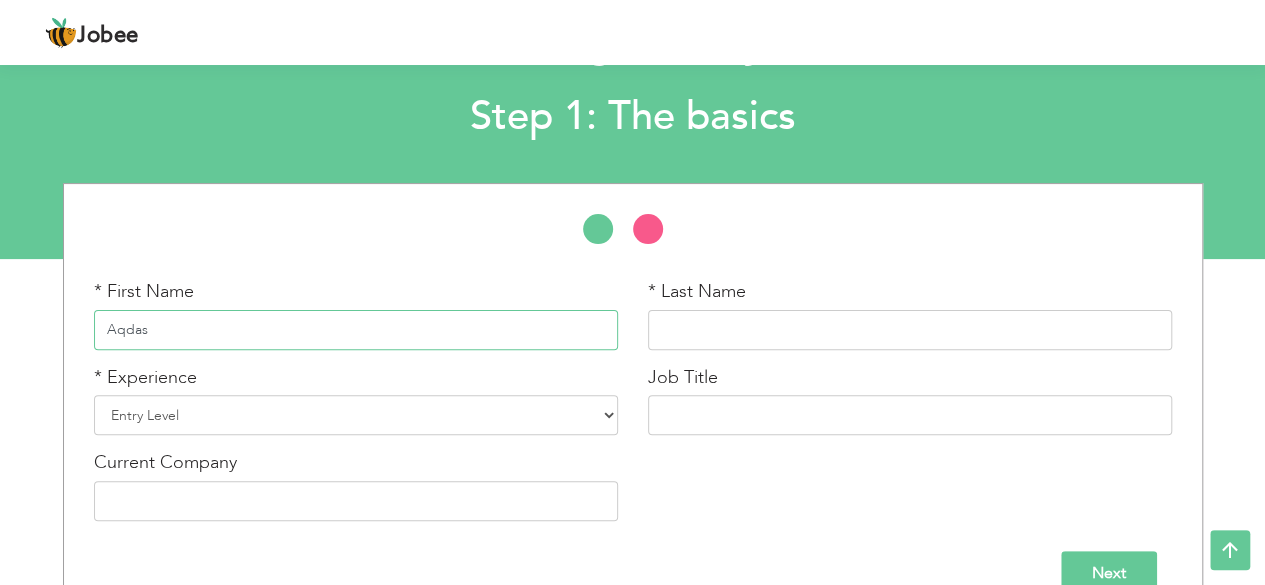 type on "Aqdas" 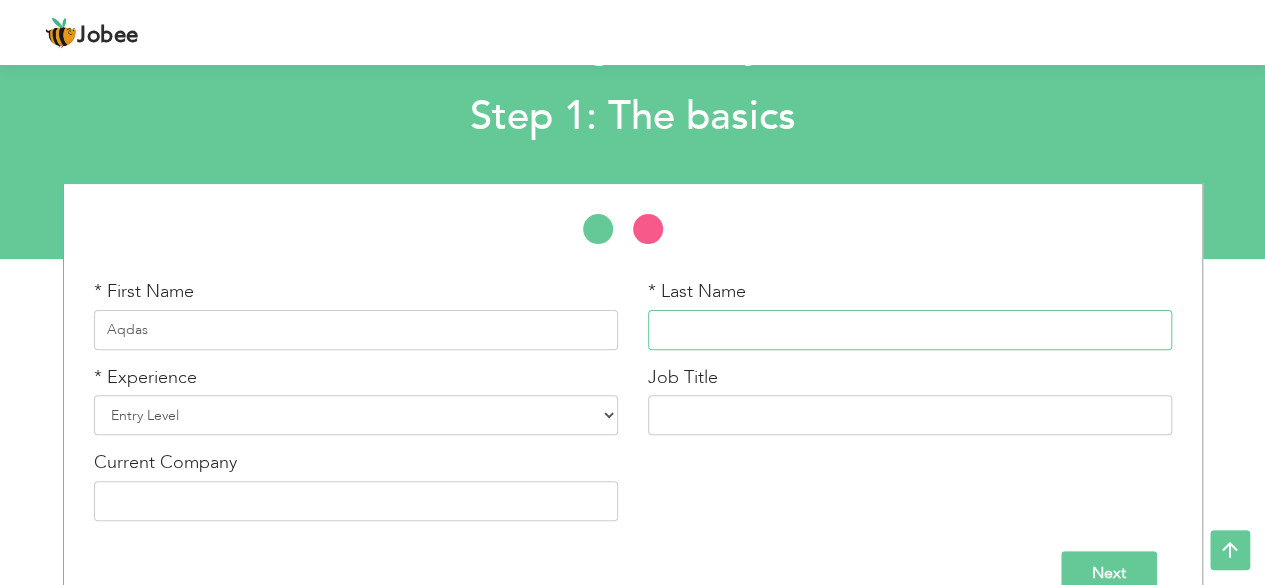 click at bounding box center (910, 330) 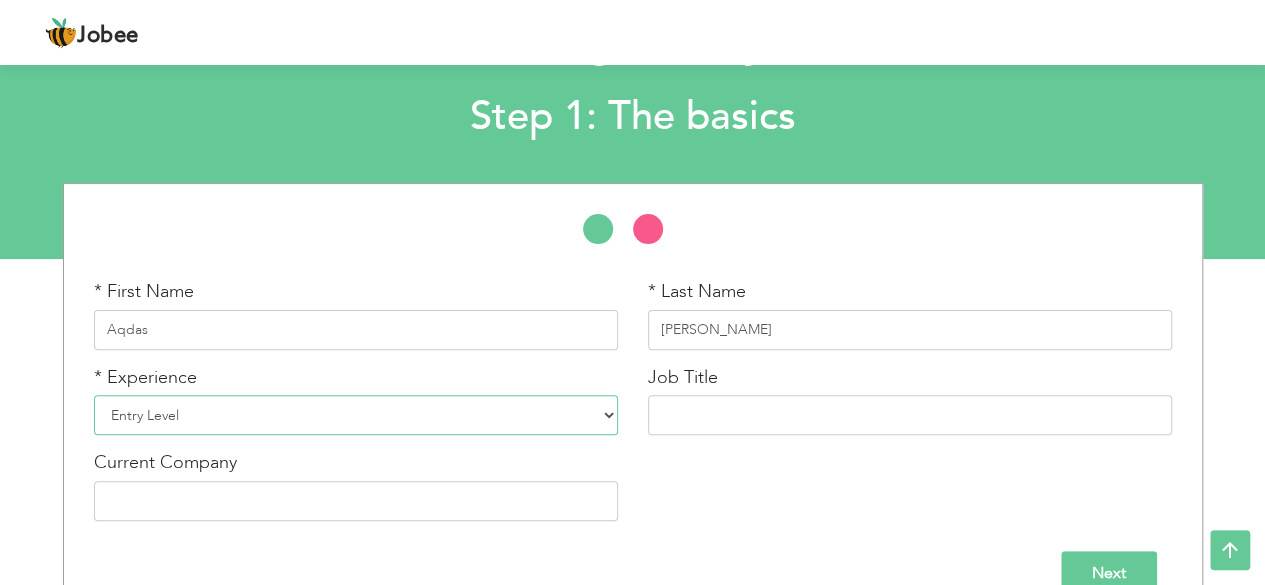 click on "Entry Level
Less than 1 Year
1 Year
2 Years
3 Years
4 Years
5 Years
6 Years
7 Years
8 Years
9 Years
10 Years
11 Years
12 Years
13 Years
14 Years
15 Years
16 Years
17 Years
18 Years
19 Years
20 Years
21 Years
22 Years
23 Years
24 Years
25 Years
26 Years
27 Years
28 Years
29 Years
30 Years
31 Years
32 Years
33 Years
34 Years
35 Years
More than 35 Years" at bounding box center [356, 415] 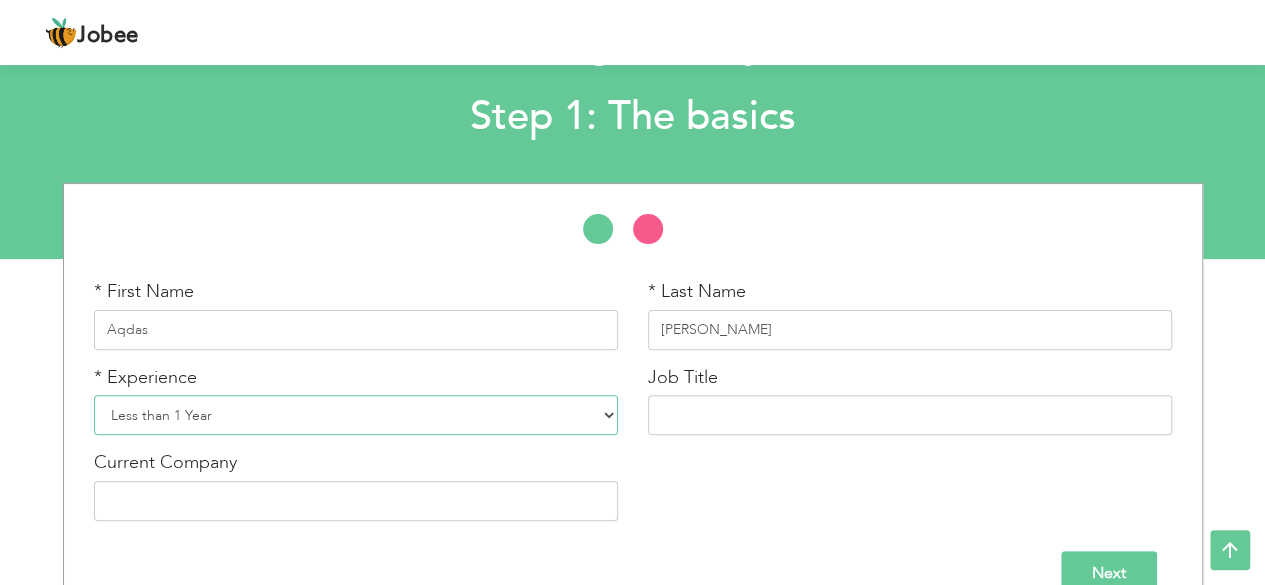 click on "Entry Level
Less than 1 Year
1 Year
2 Years
3 Years
4 Years
5 Years
6 Years
7 Years
8 Years
9 Years
10 Years
11 Years
12 Years
13 Years
14 Years
15 Years
16 Years
17 Years
18 Years
19 Years
20 Years
21 Years
22 Years
23 Years
24 Years
25 Years
26 Years
27 Years
28 Years
29 Years
30 Years
31 Years
32 Years
33 Years
34 Years
35 Years
More than 35 Years" at bounding box center [356, 415] 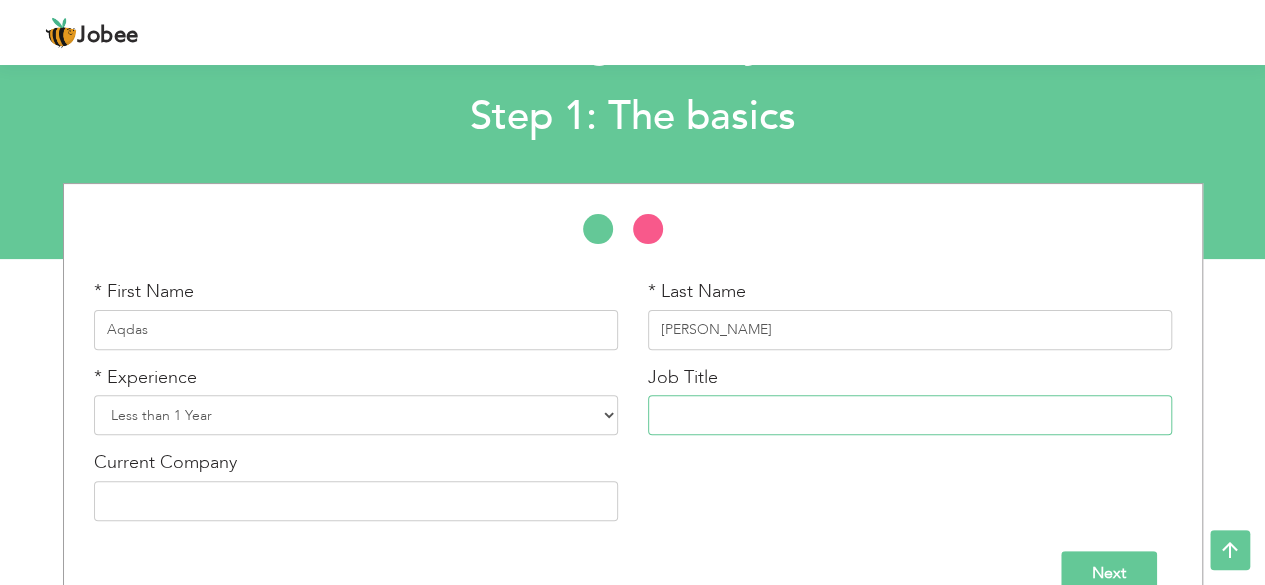 click at bounding box center (910, 415) 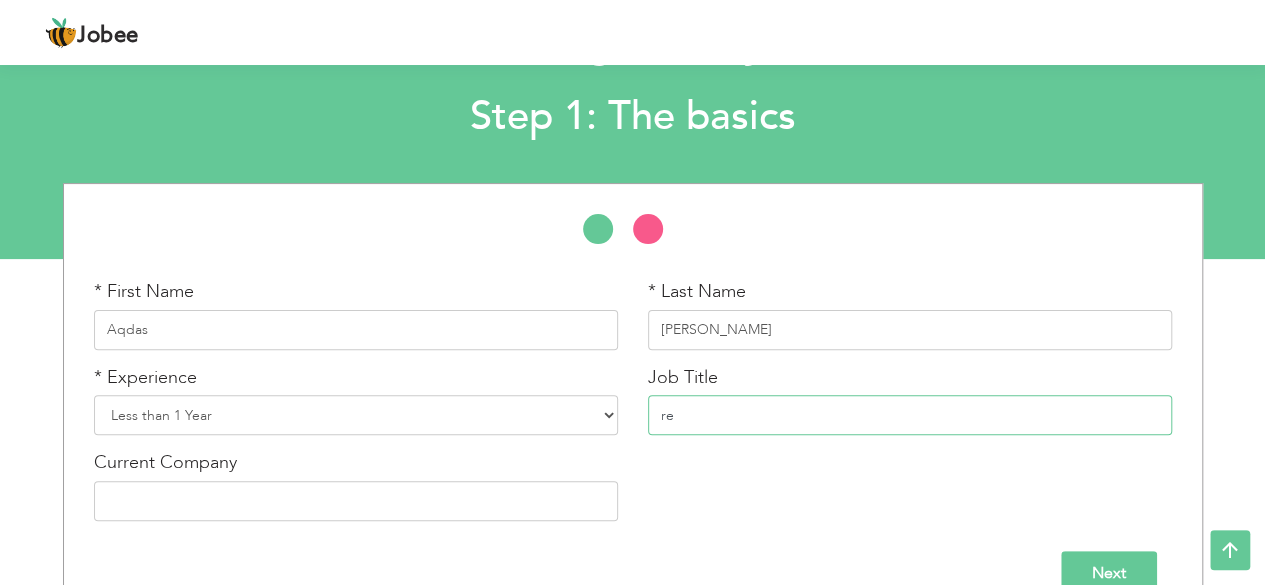 type on "r" 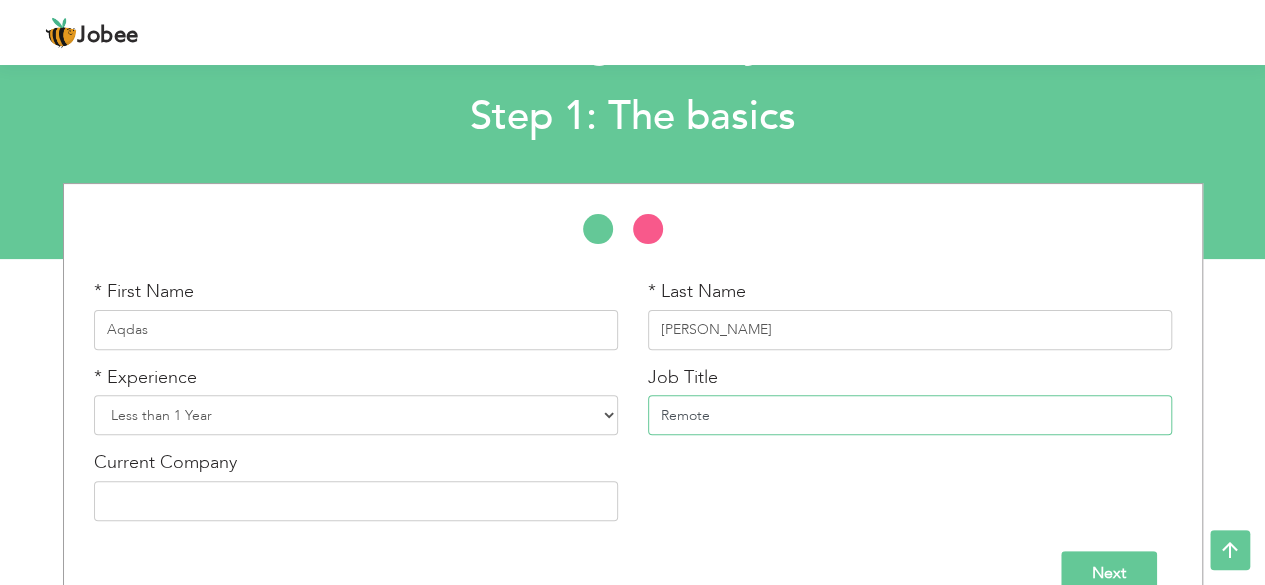 type on "Remote" 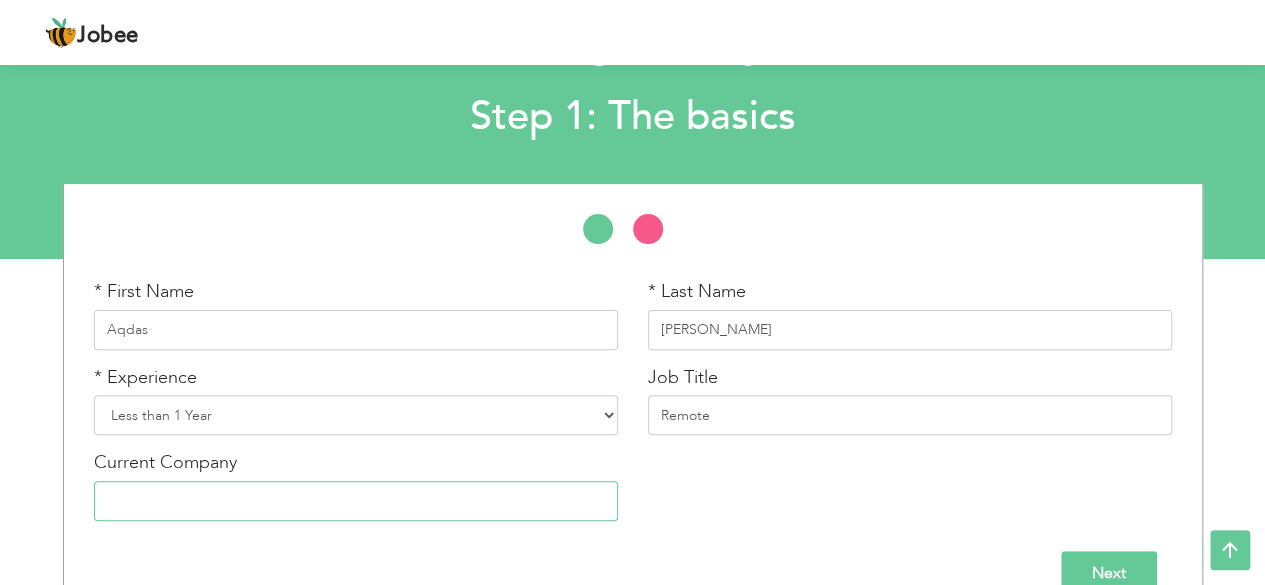 click at bounding box center (356, 501) 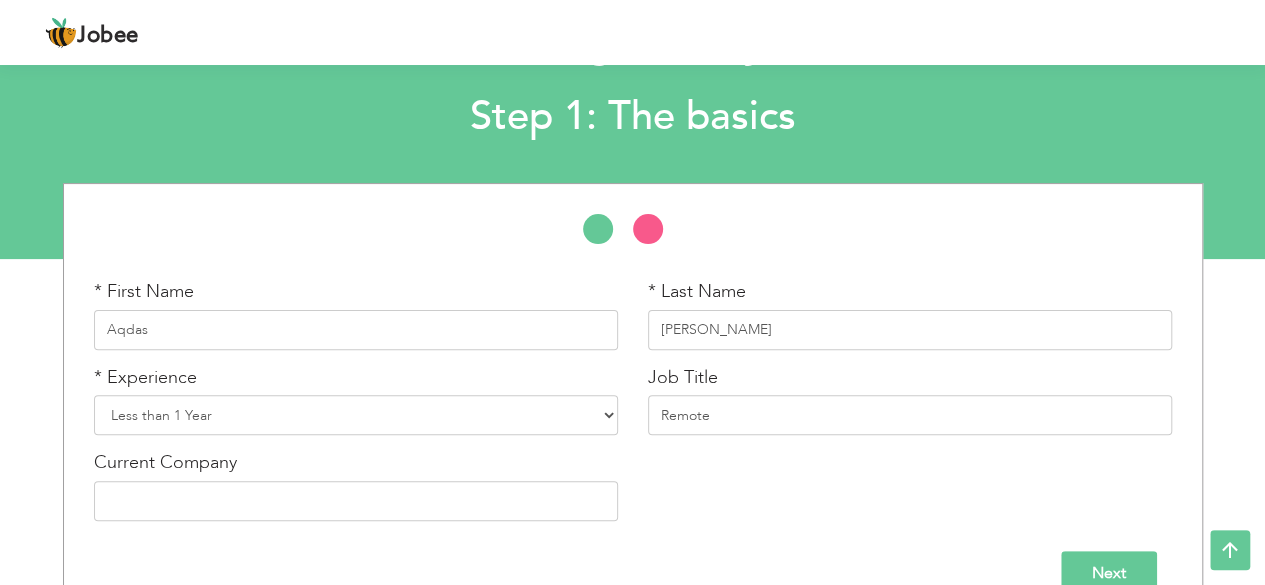 click on "Next" at bounding box center (1109, 573) 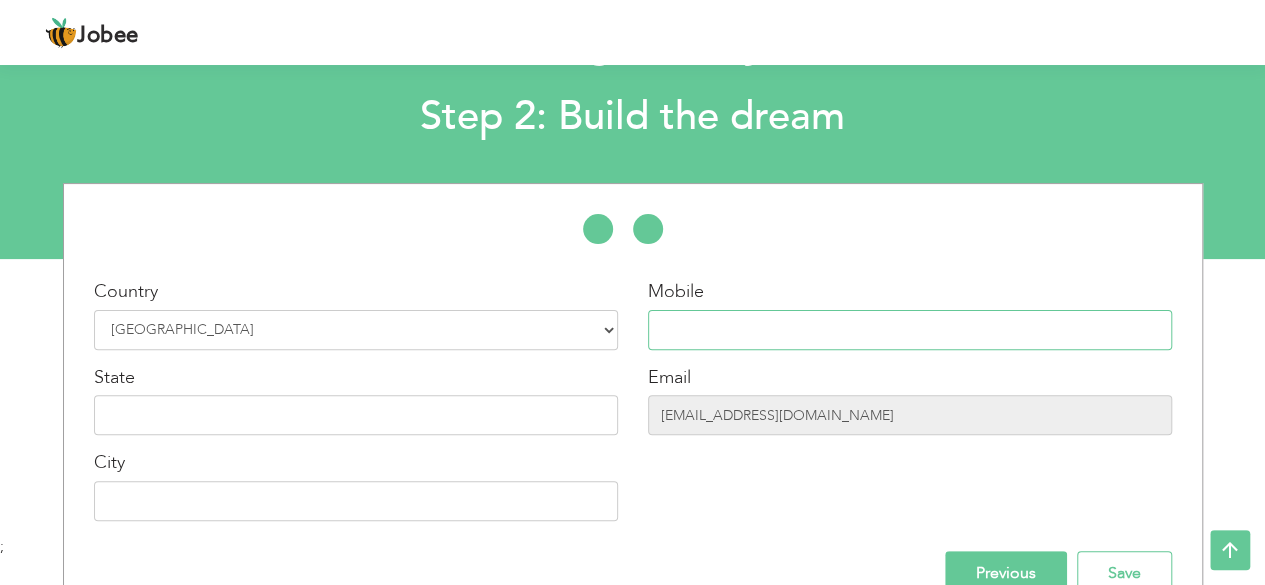 click at bounding box center (910, 330) 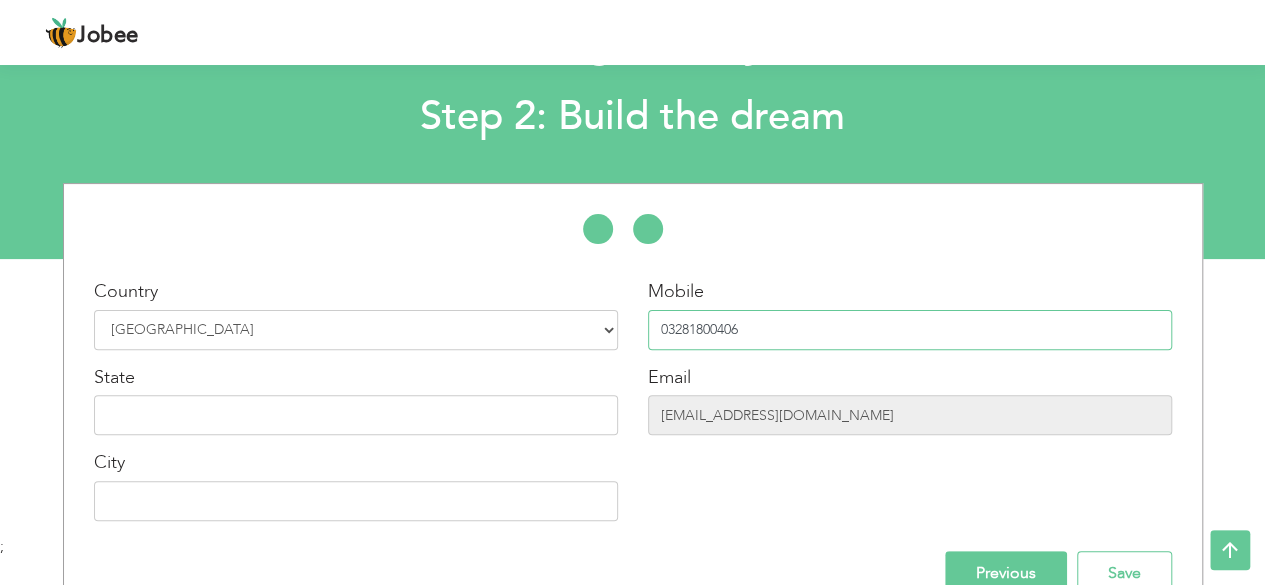 type on "03281800406" 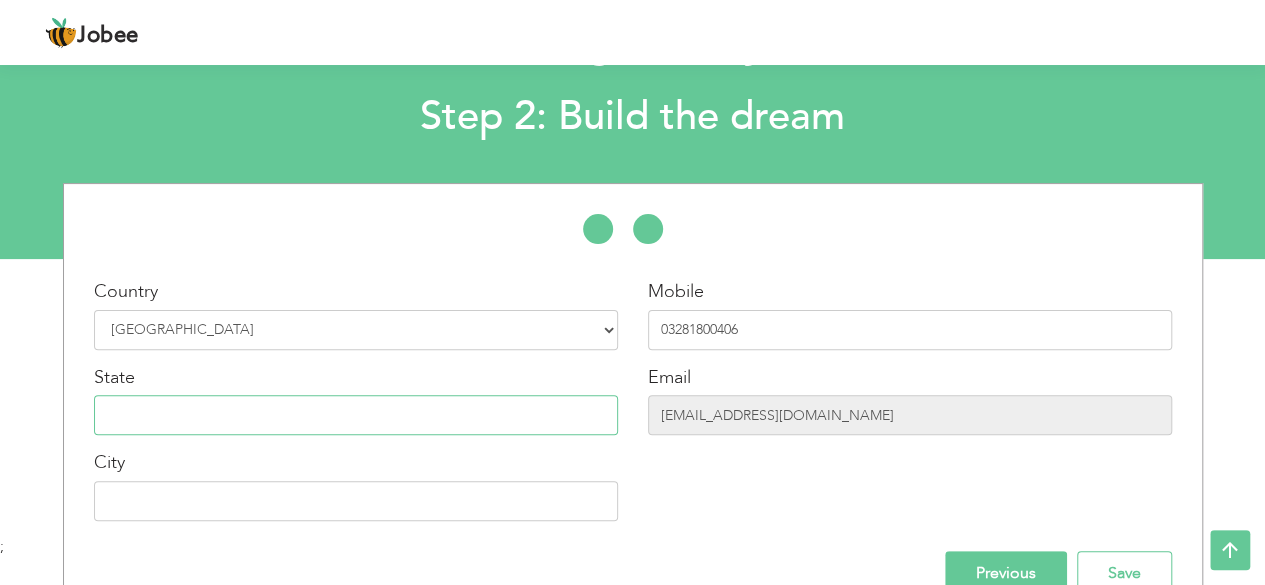 click at bounding box center (356, 415) 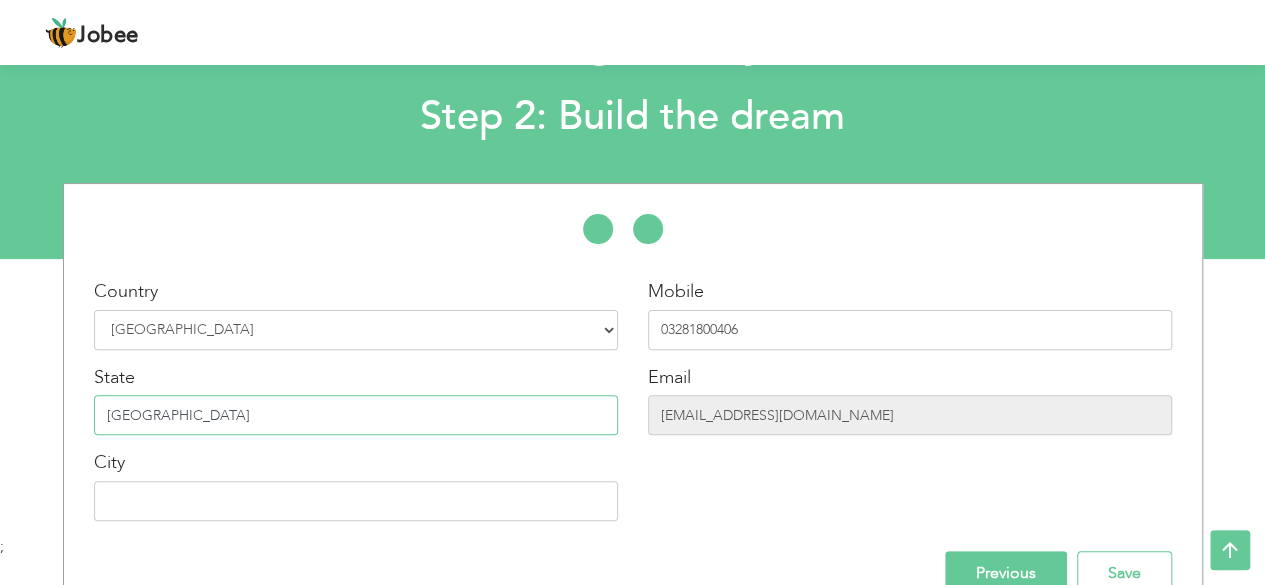 type on "[GEOGRAPHIC_DATA]" 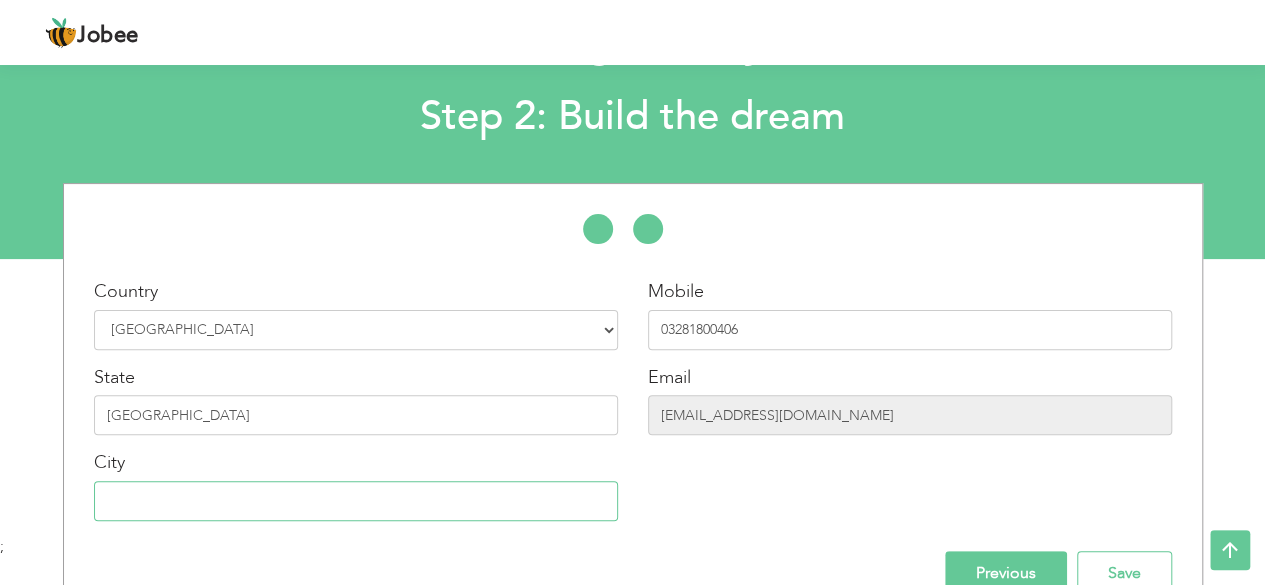 click at bounding box center [356, 501] 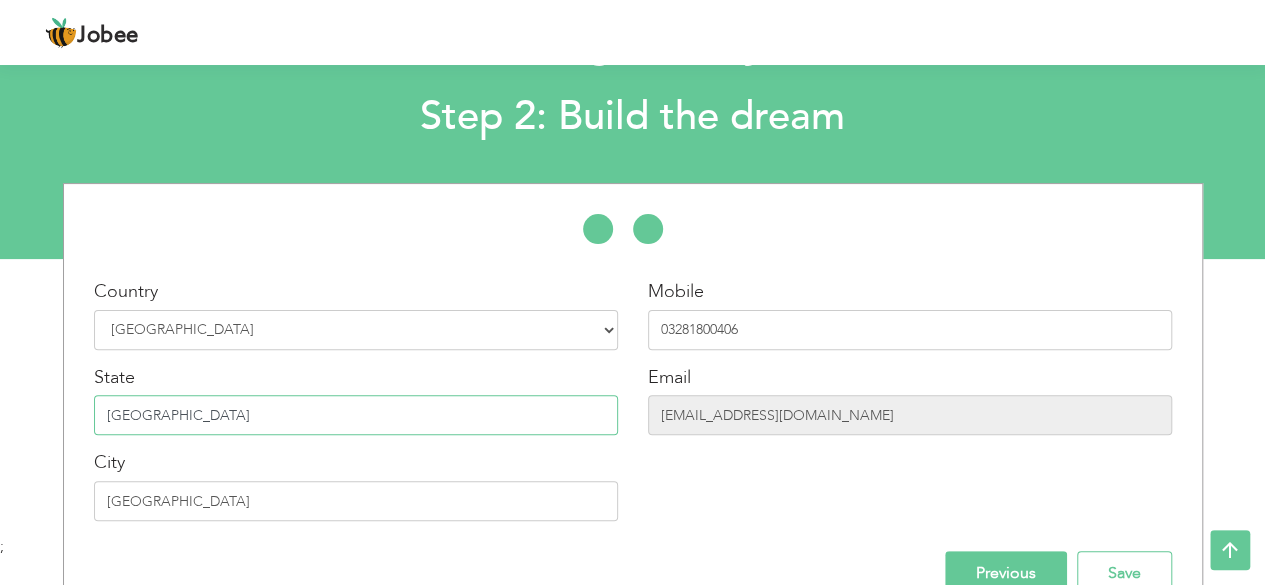 click on "[GEOGRAPHIC_DATA]" at bounding box center [356, 415] 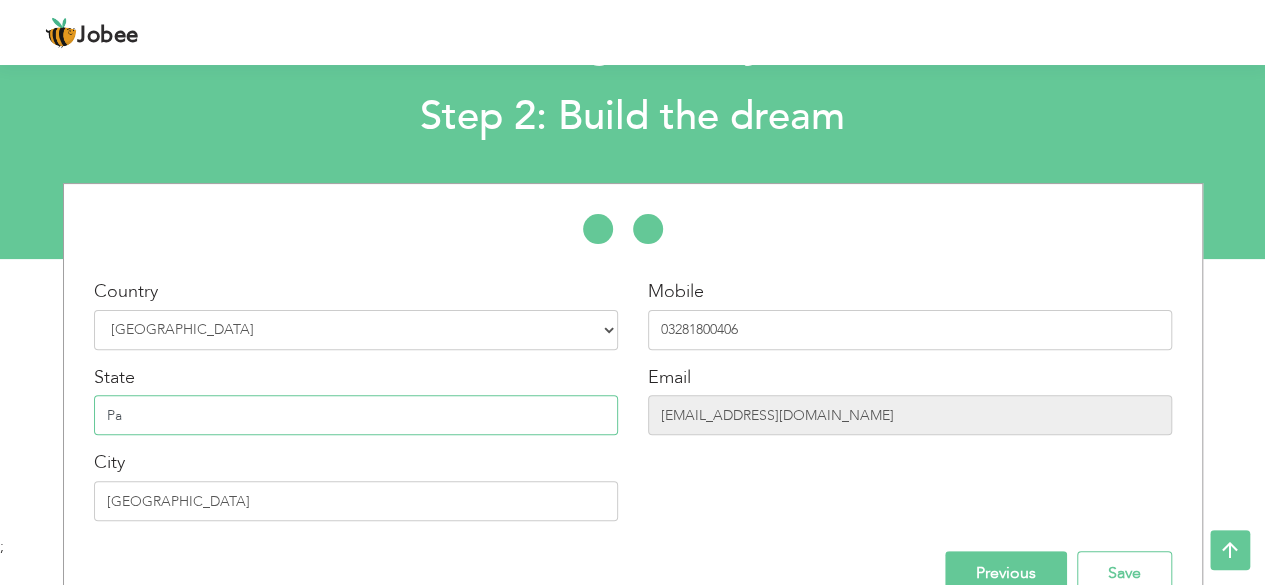 type on "P" 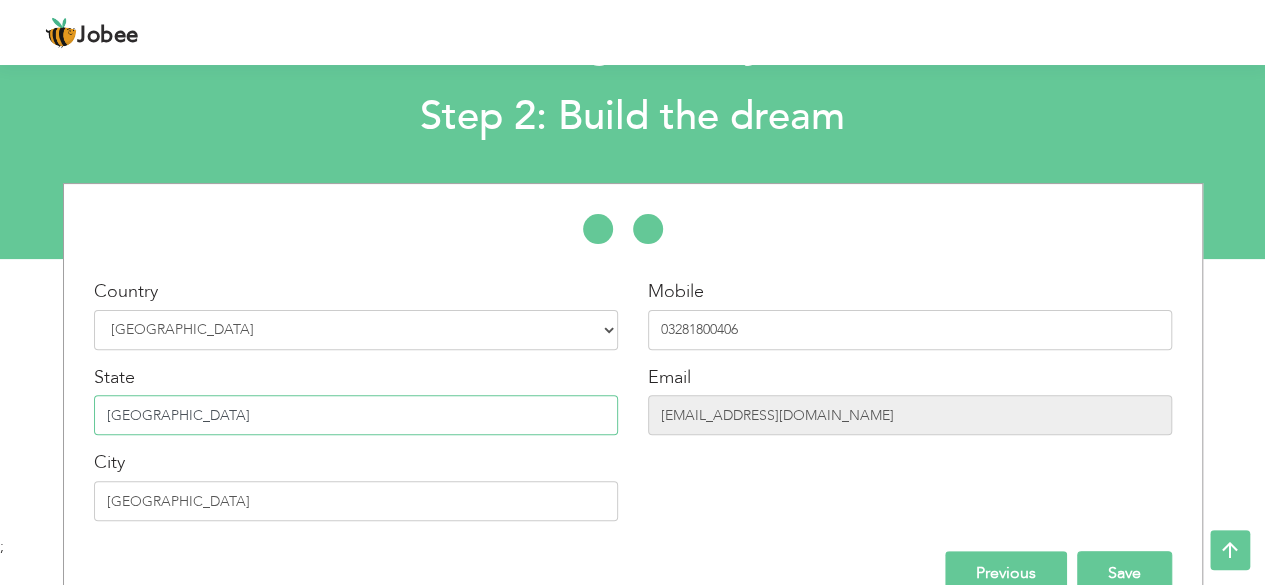 type on "[GEOGRAPHIC_DATA]" 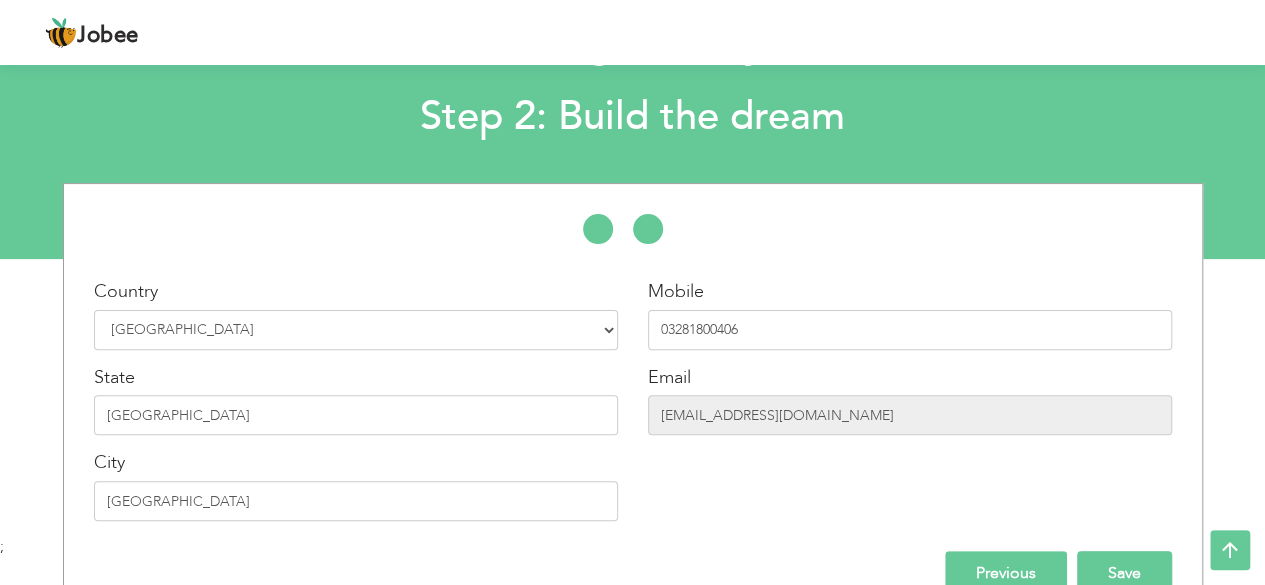 click on "Save" at bounding box center [1124, 573] 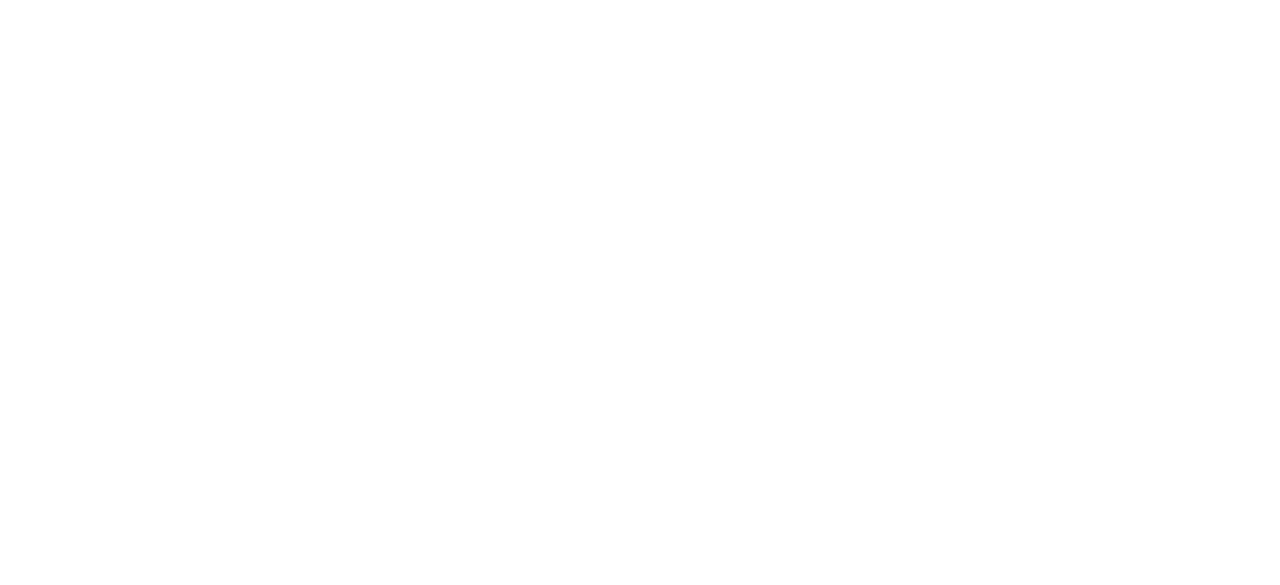 scroll, scrollTop: 0, scrollLeft: 0, axis: both 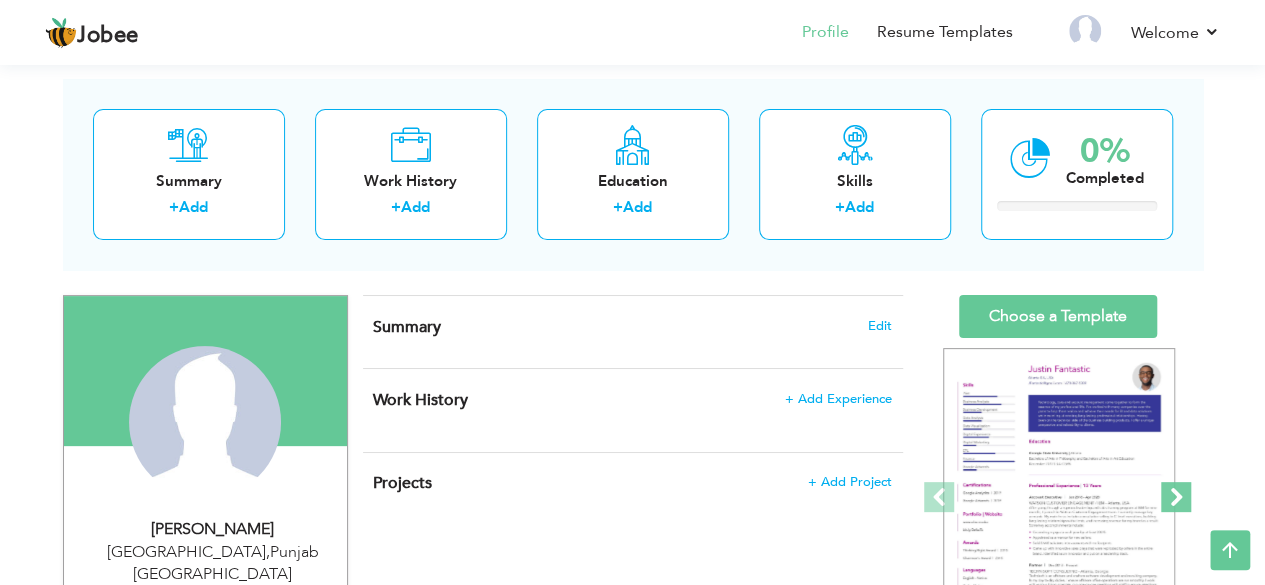 click at bounding box center [1176, 497] 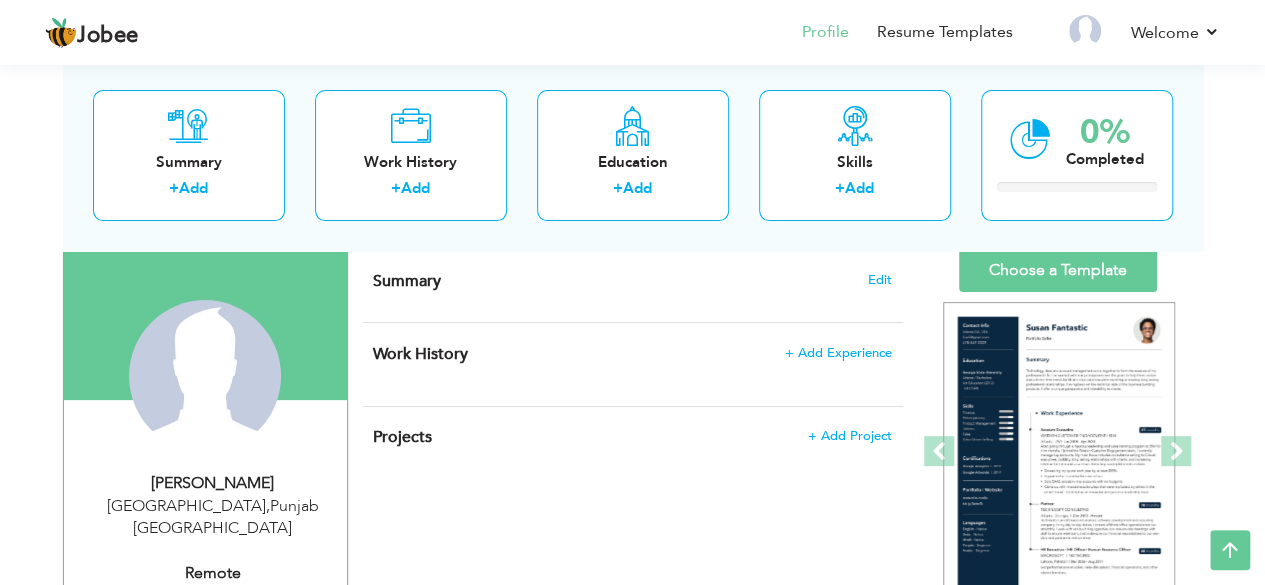 scroll, scrollTop: 170, scrollLeft: 0, axis: vertical 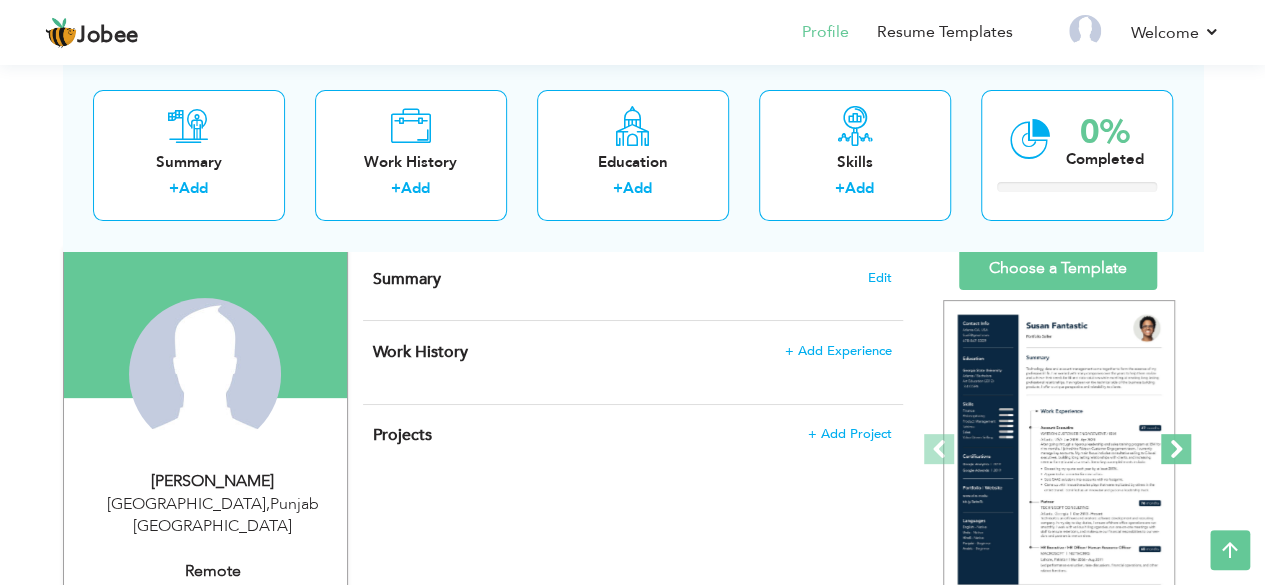 click at bounding box center [1176, 449] 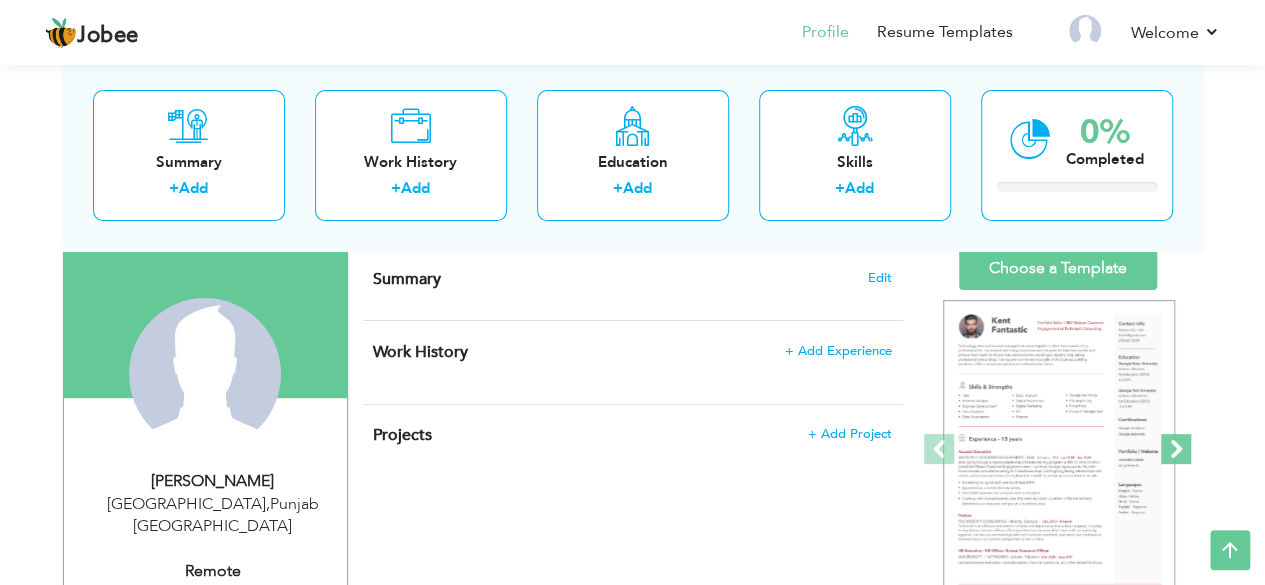 click at bounding box center (1176, 449) 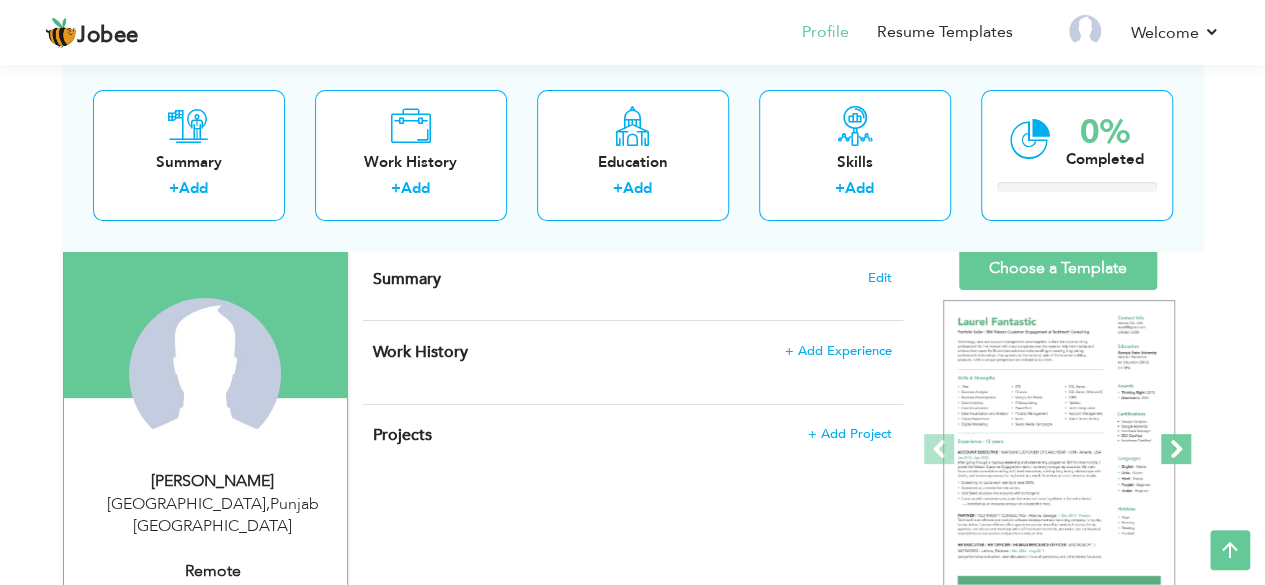 click at bounding box center (1176, 449) 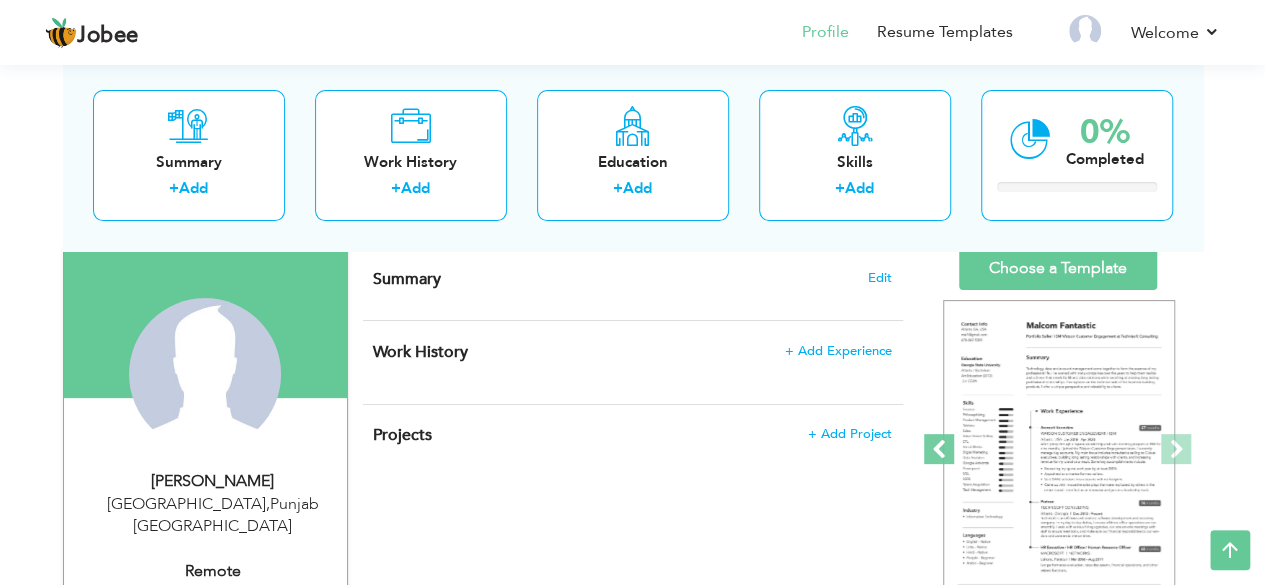 click at bounding box center (939, 449) 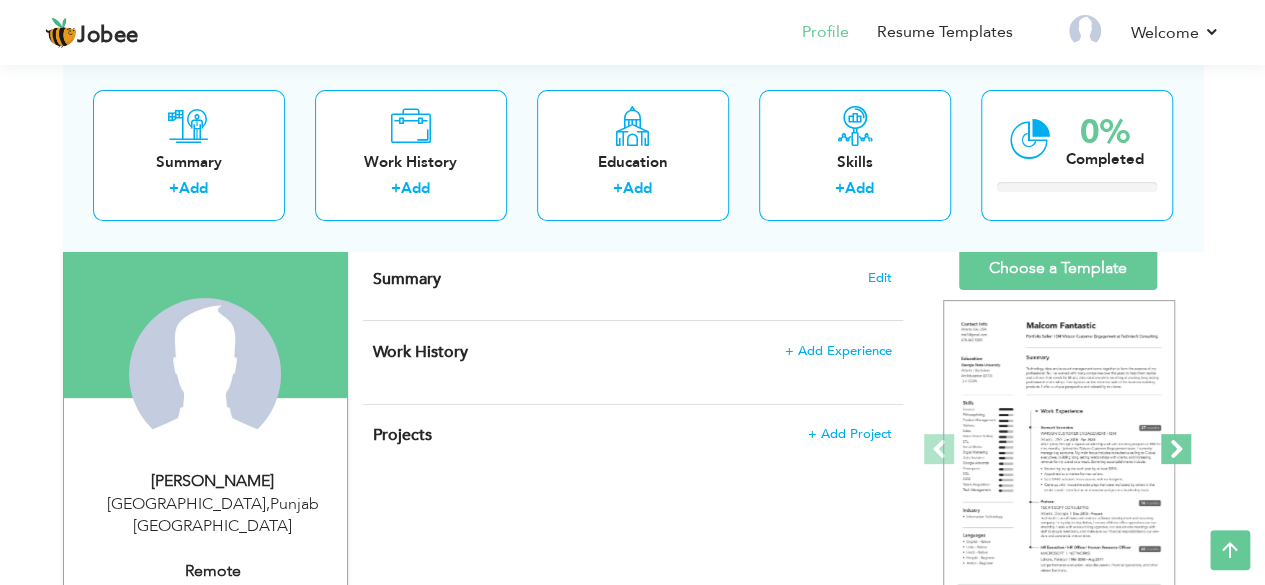 click at bounding box center [1176, 449] 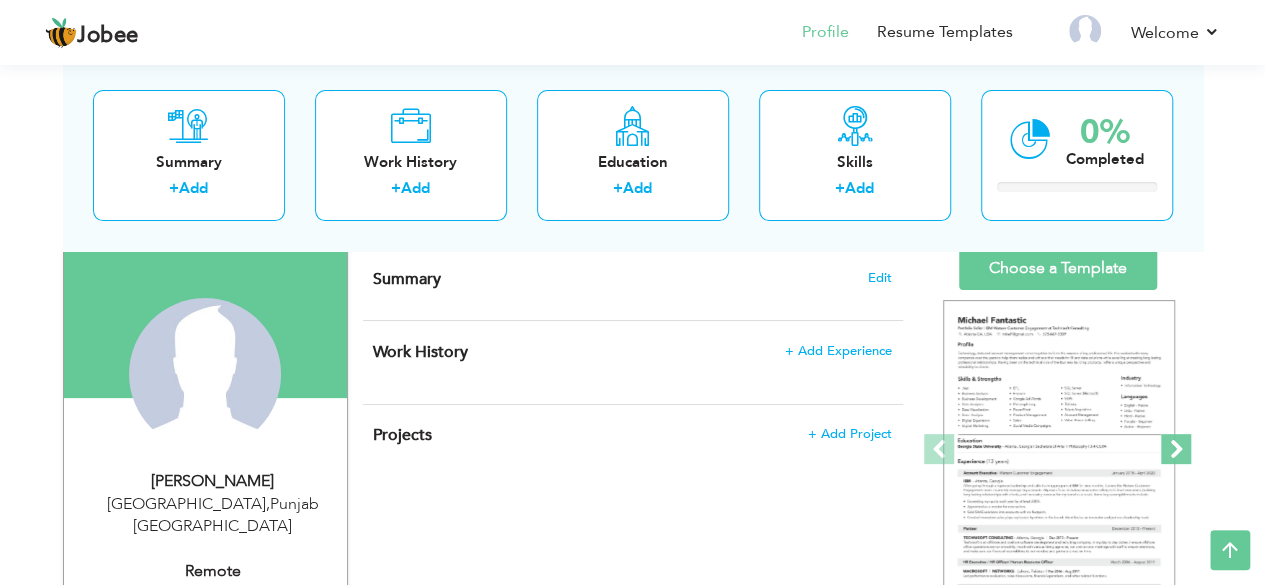 click at bounding box center [1176, 449] 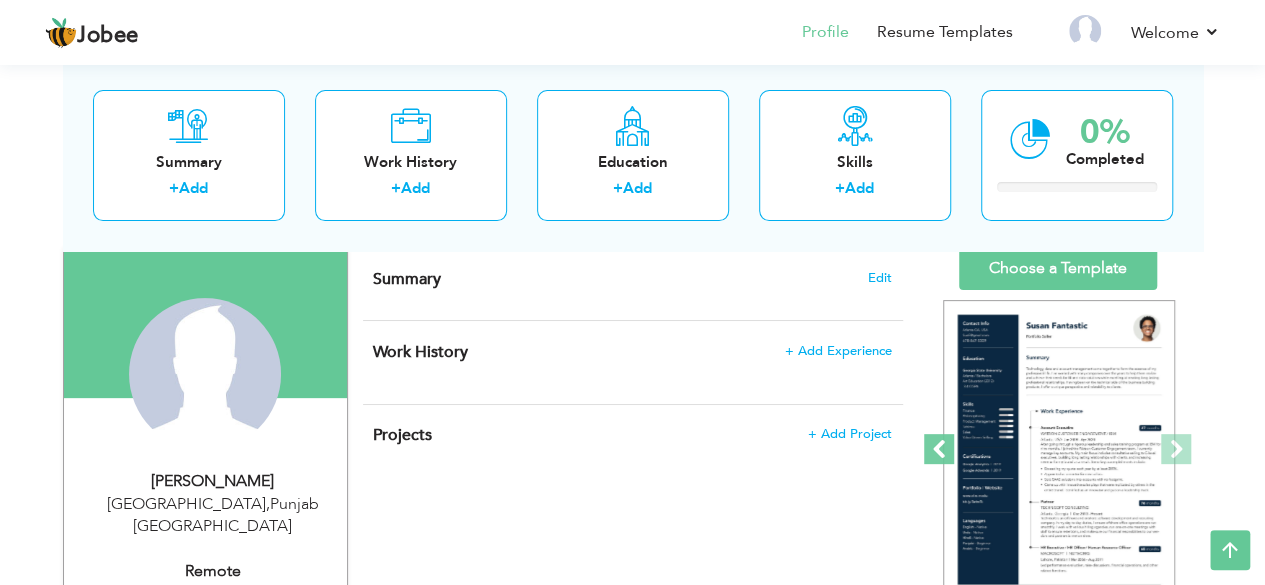 click at bounding box center [939, 449] 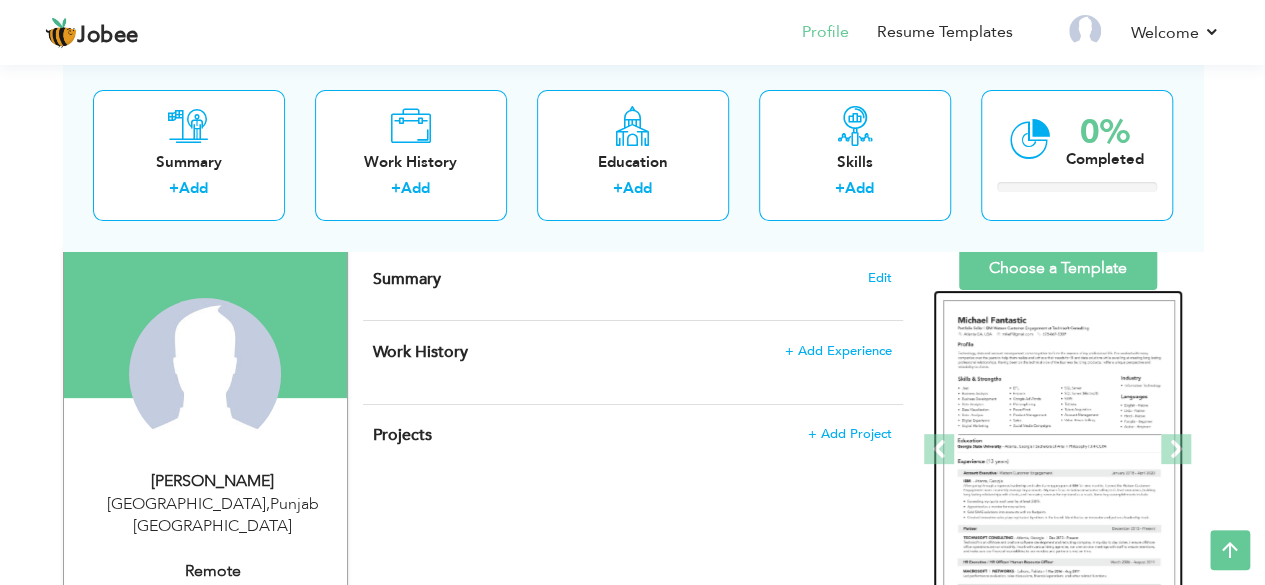 click at bounding box center (1059, 450) 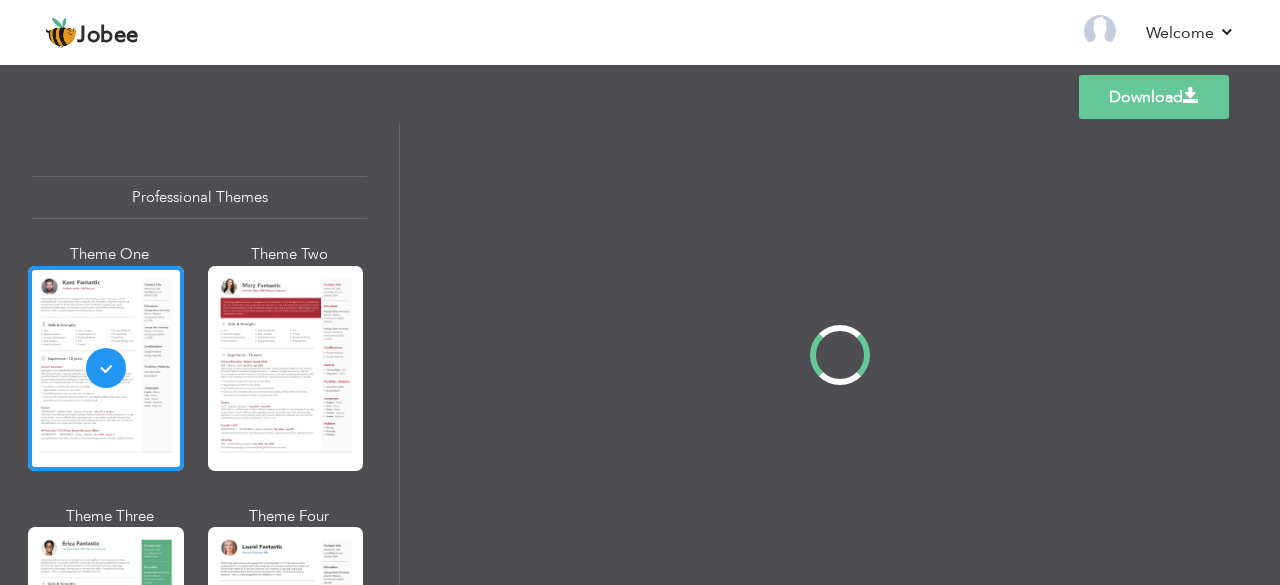 scroll, scrollTop: 0, scrollLeft: 0, axis: both 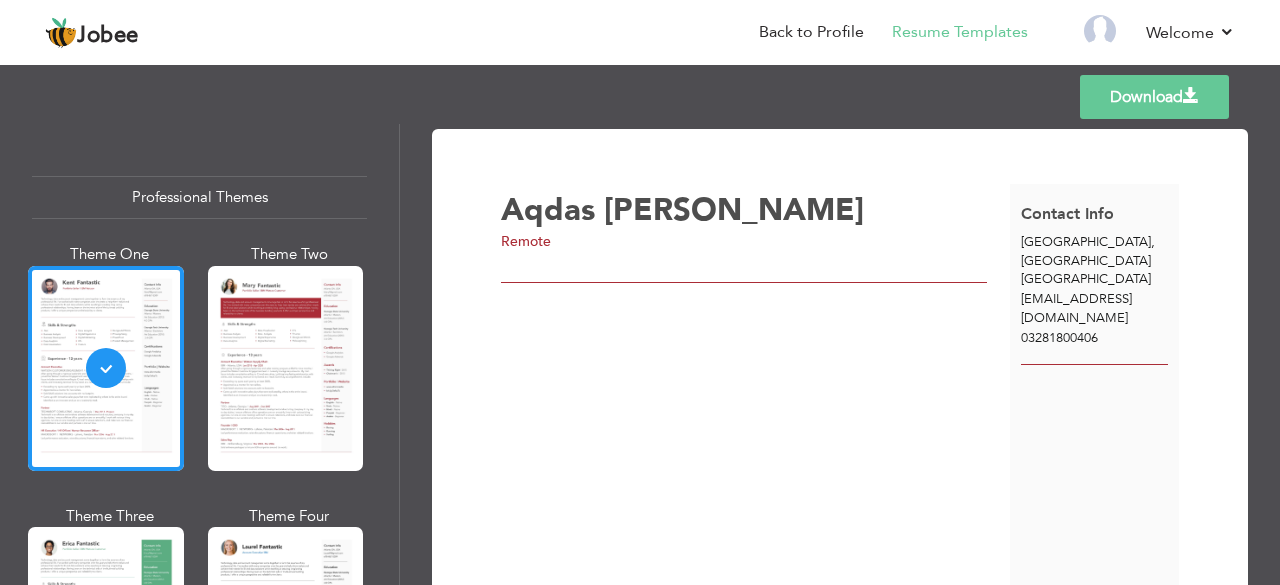 click on "Remote" at bounding box center (761, 242) 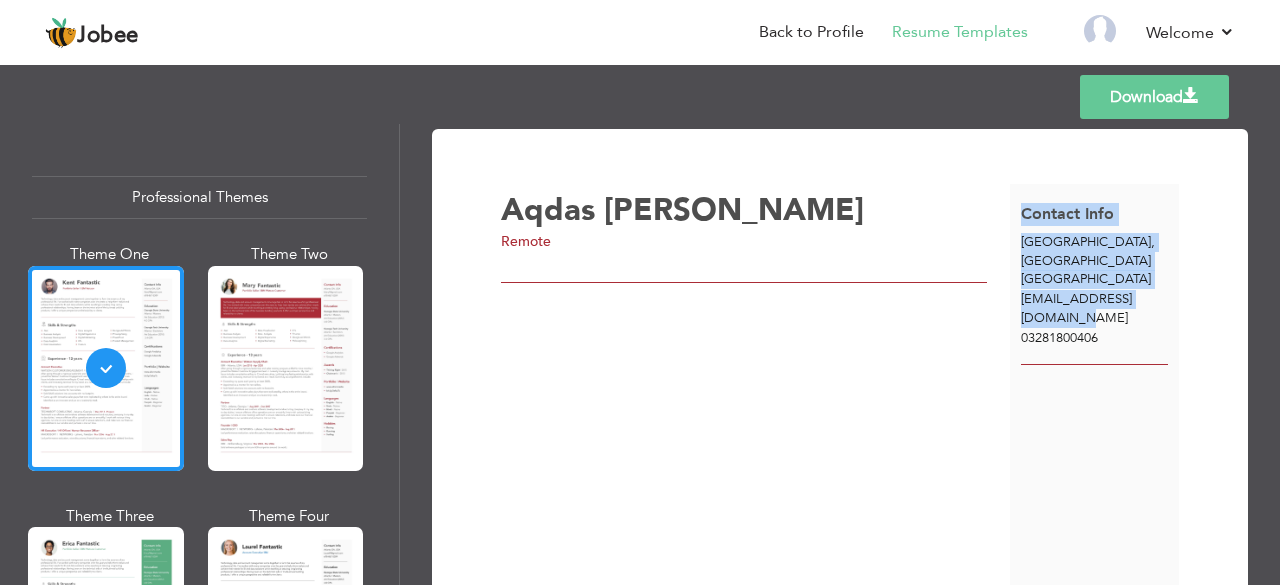 drag, startPoint x: 1033, startPoint y: 303, endPoint x: 644, endPoint y: 268, distance: 390.57138 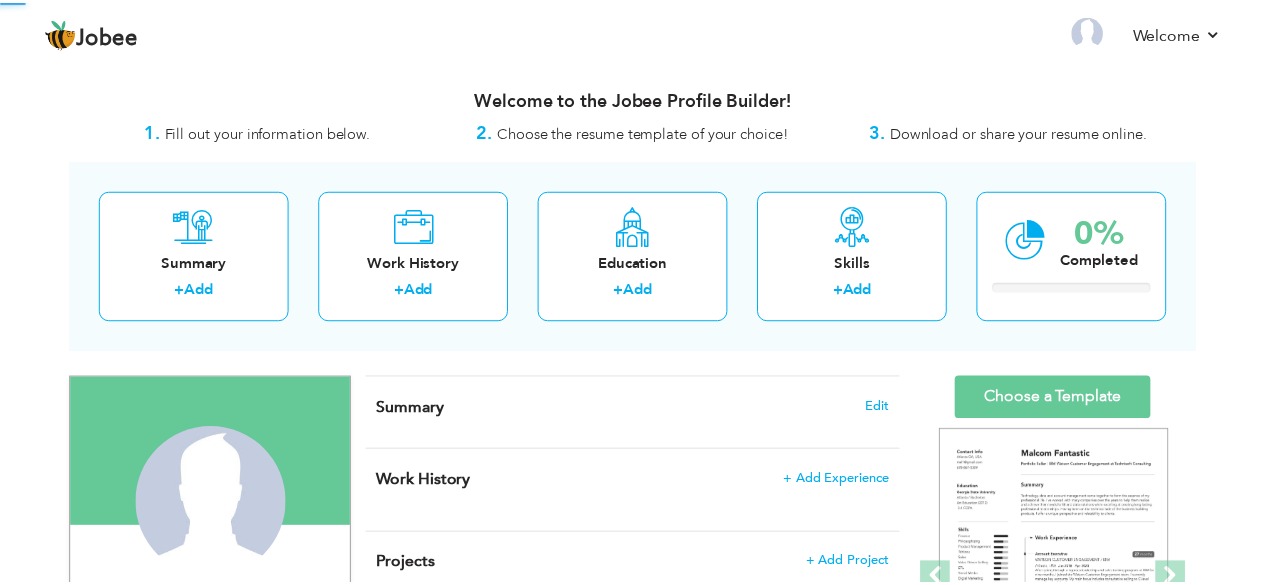scroll, scrollTop: 0, scrollLeft: 0, axis: both 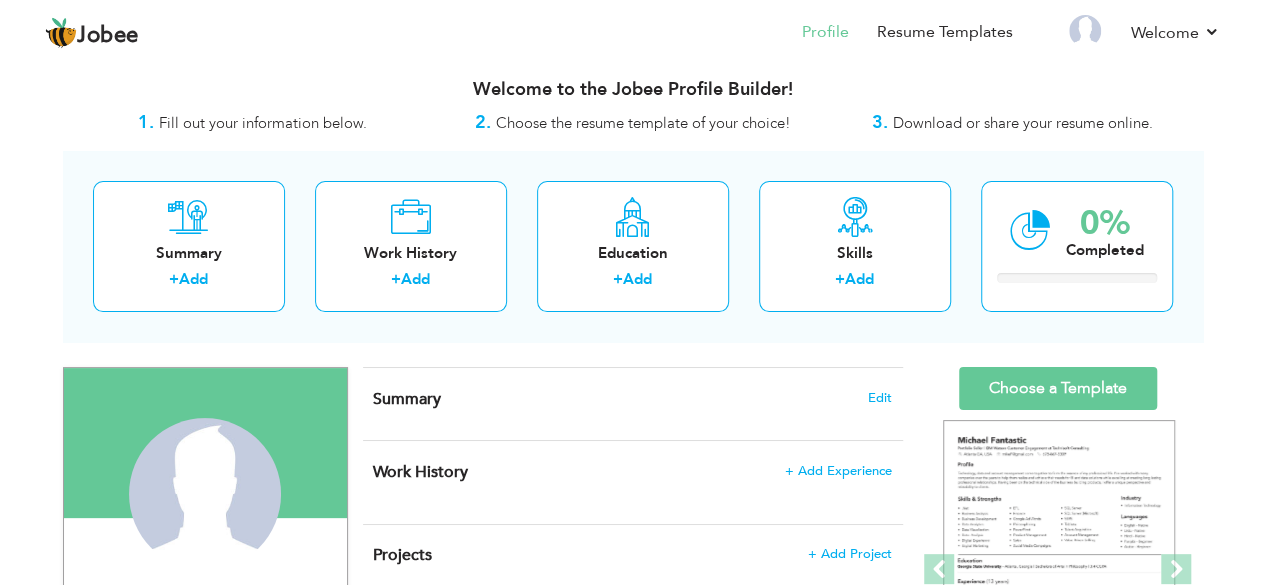 click on "Summary
Edit" at bounding box center (633, 404) 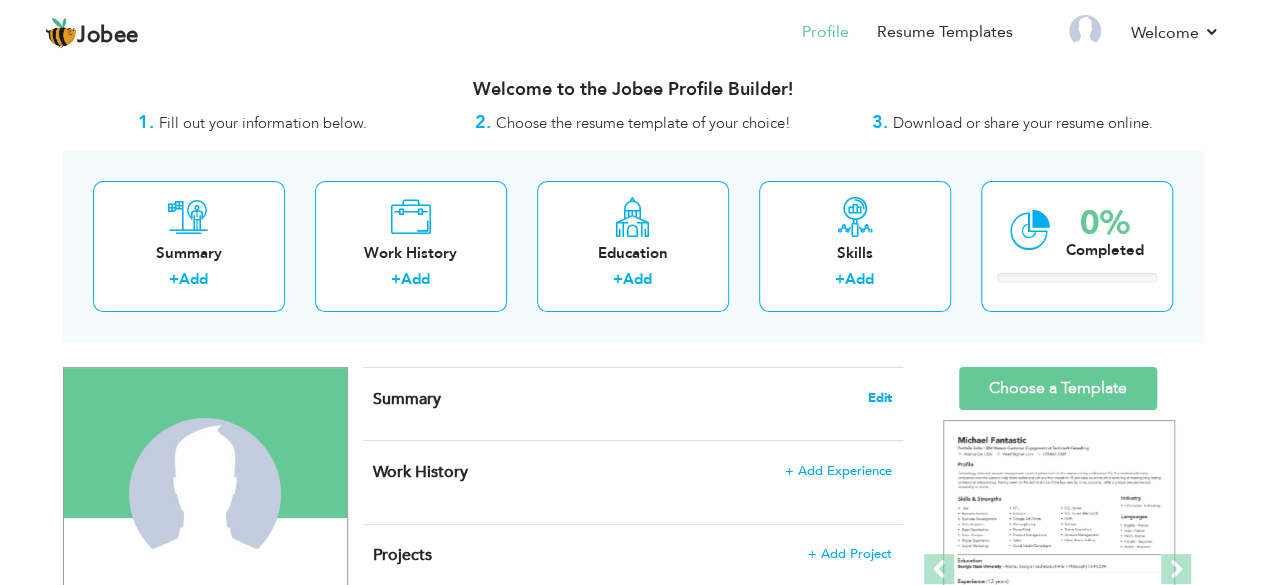 click on "Edit" at bounding box center [880, 398] 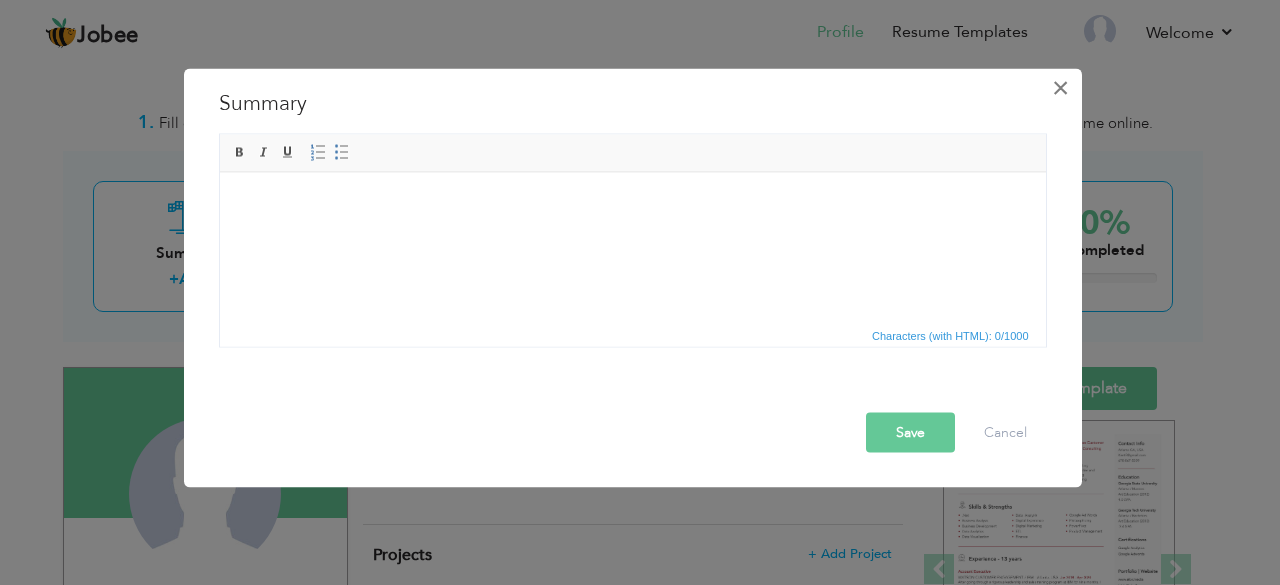 click on "×" at bounding box center [1060, 87] 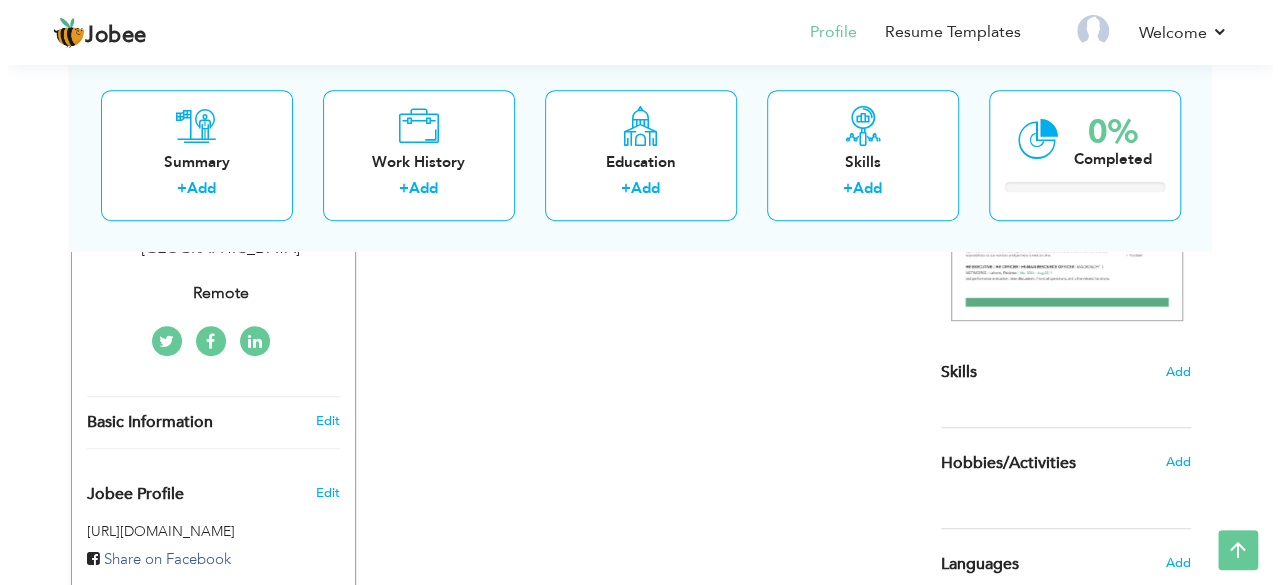 scroll, scrollTop: 446, scrollLeft: 0, axis: vertical 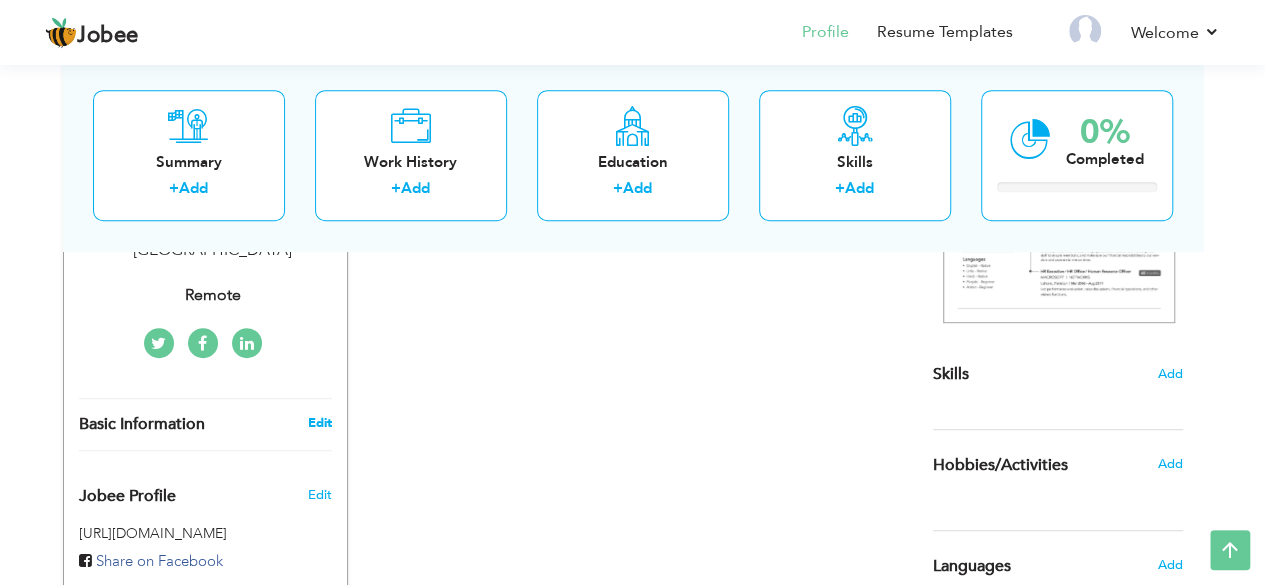 click on "Edit" at bounding box center [319, 423] 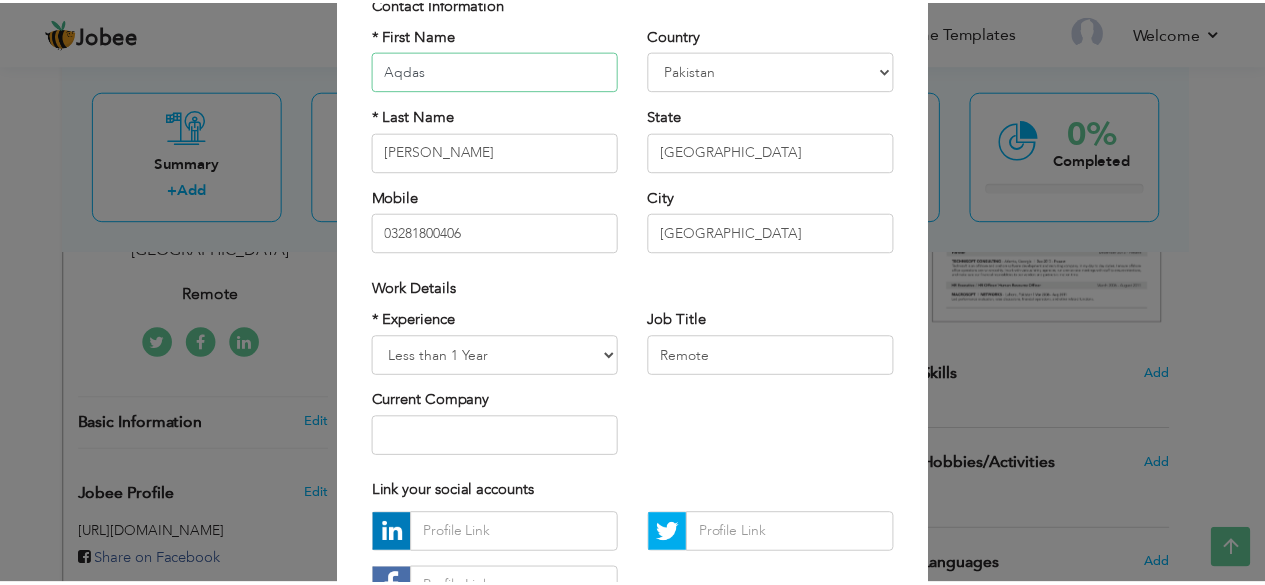 scroll, scrollTop: 132, scrollLeft: 0, axis: vertical 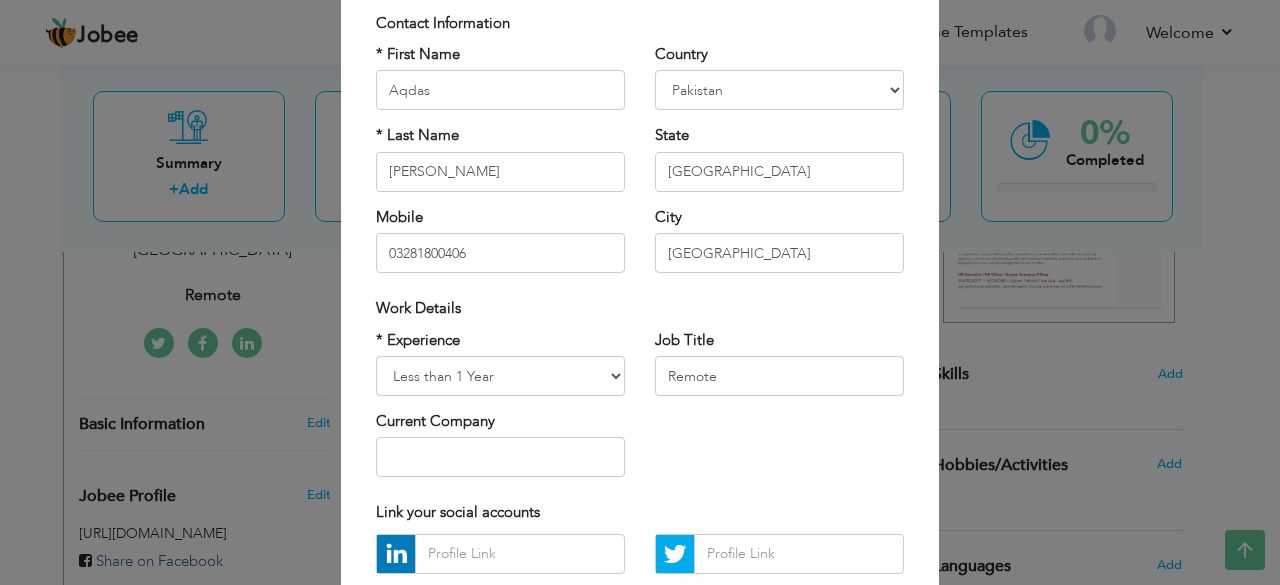 click on "* Experience
Entry Level Less than 1 Year 1 Year 2 Years 3 Years 4 Years 5 Years 6 Years 7 Years 8 Years 9 Years 10 Years 11 Years 12 Years 13 Years 14 Years 15 Years 16 Years 17 Years 18 Years 19 Years 20 Years 21 Years 22 Years 23 Years 24 Years 25 Years 26 Years 27 Years 28 Years 29 Years 30 Years 31 Years 32 Years 33 Years 34 Years 35 Years More than 35 Years
Current Company
Job Title Remote" at bounding box center (640, 411) 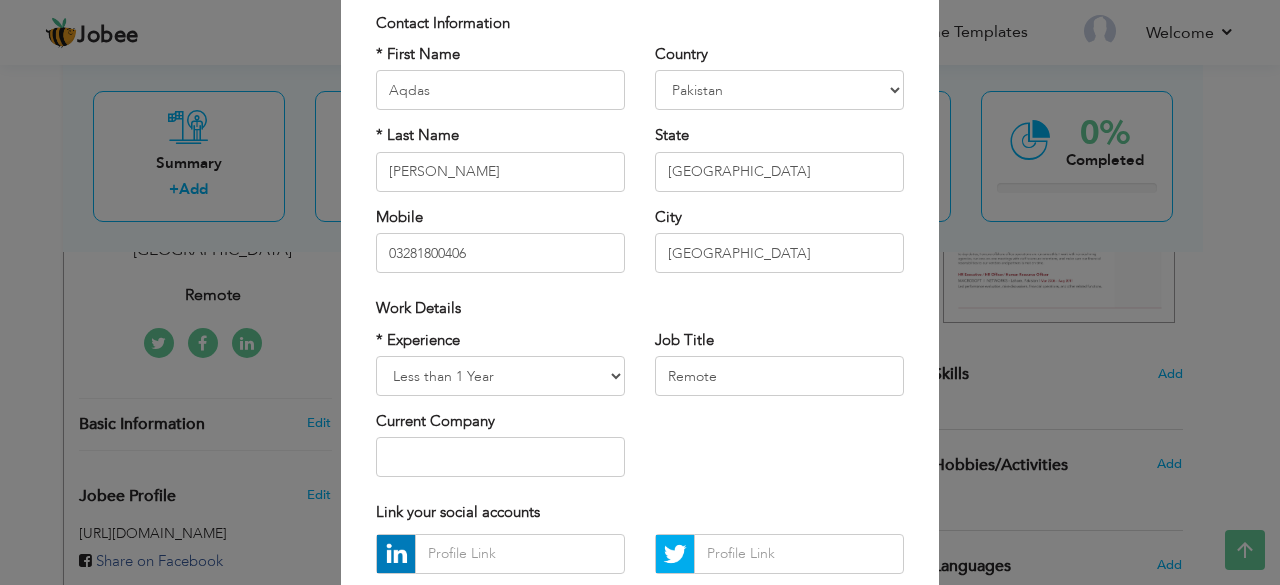 click on "×
Profile
Contact Information
* First Name
Aqdas
* Last Name
Khalid" at bounding box center (640, 292) 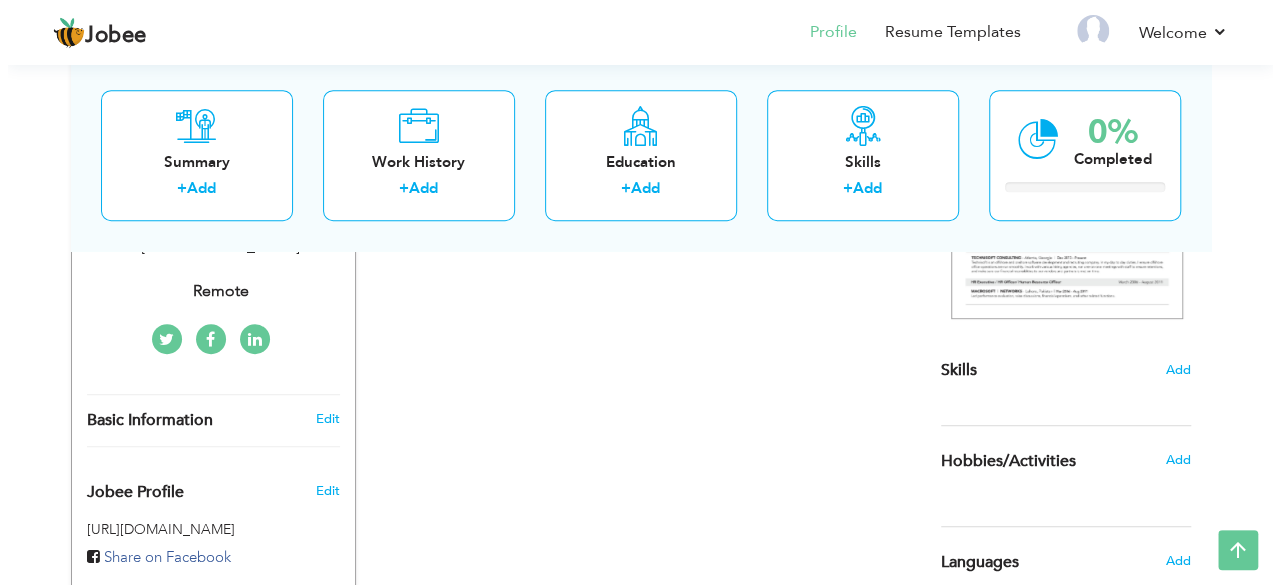 scroll, scrollTop: 446, scrollLeft: 0, axis: vertical 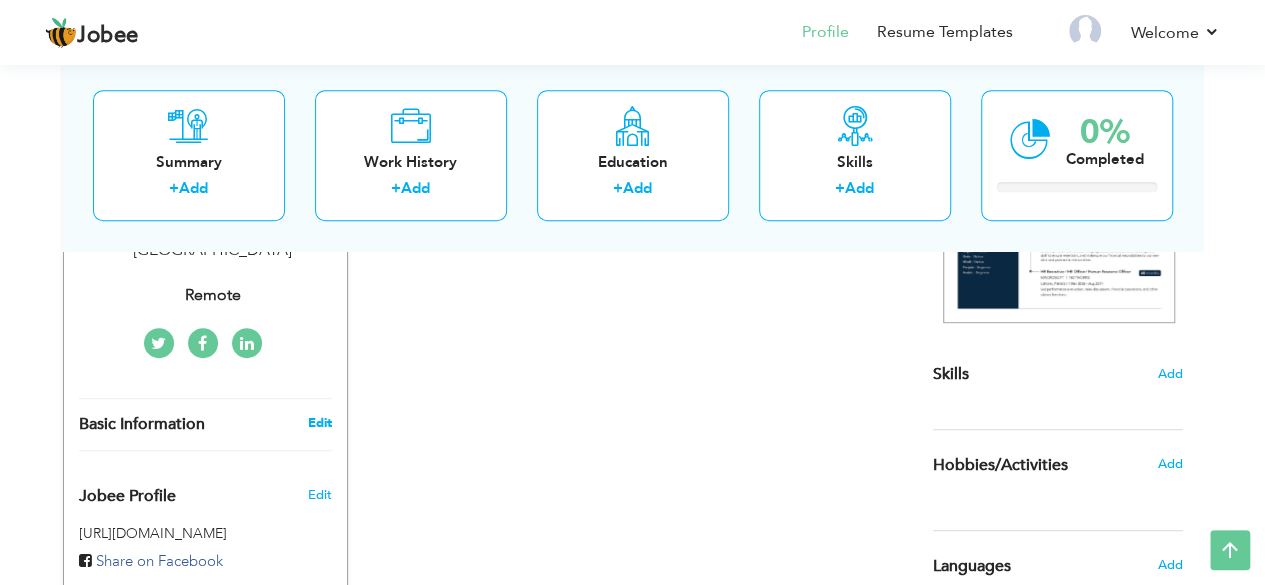 click on "Edit" at bounding box center [319, 423] 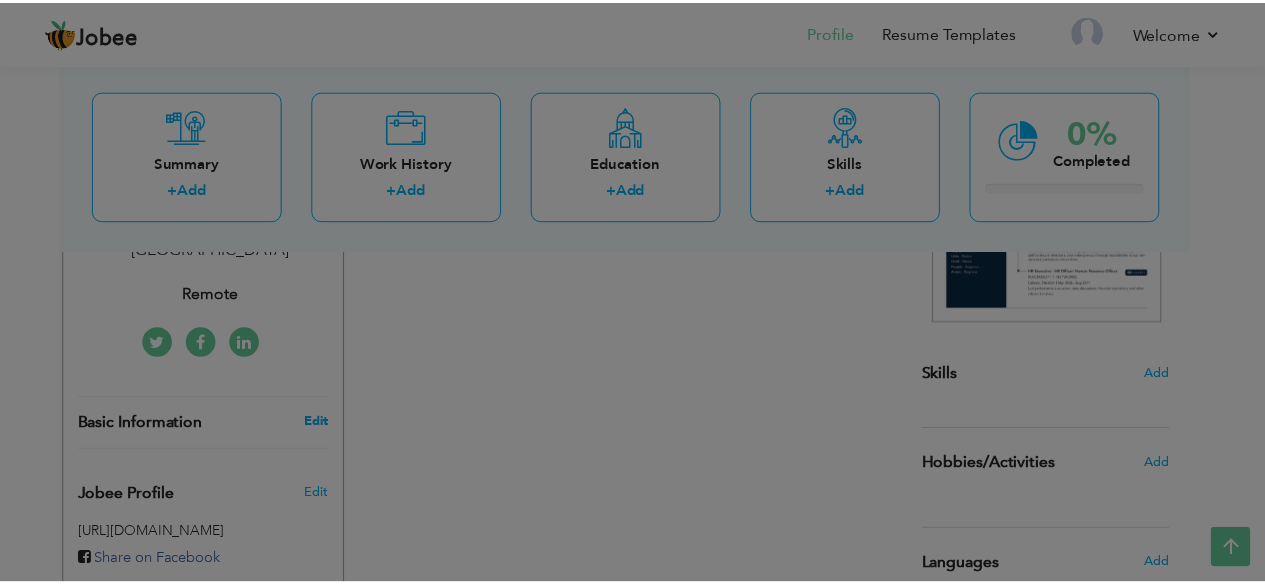 scroll, scrollTop: 0, scrollLeft: 0, axis: both 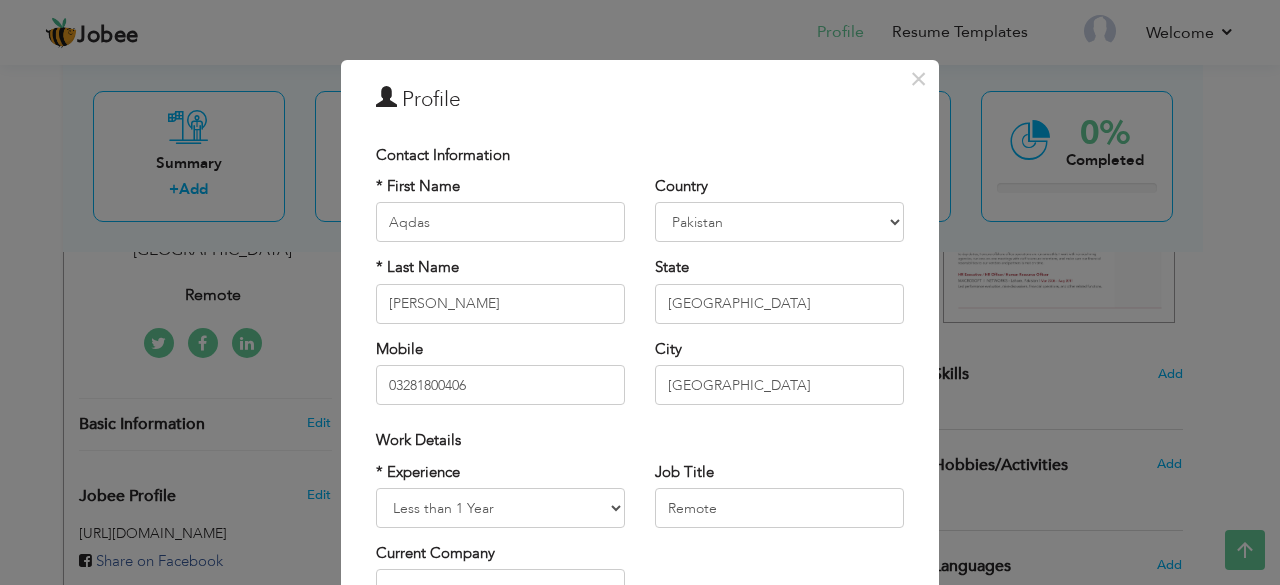 click on "Profile" at bounding box center (640, 100) 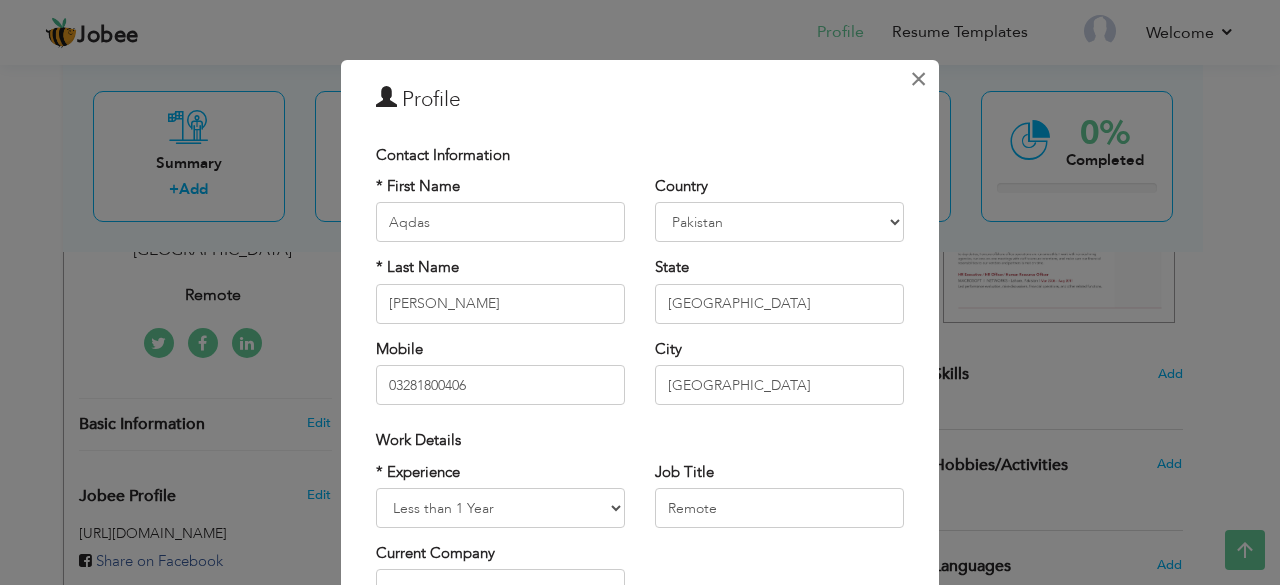 click on "×" at bounding box center [918, 79] 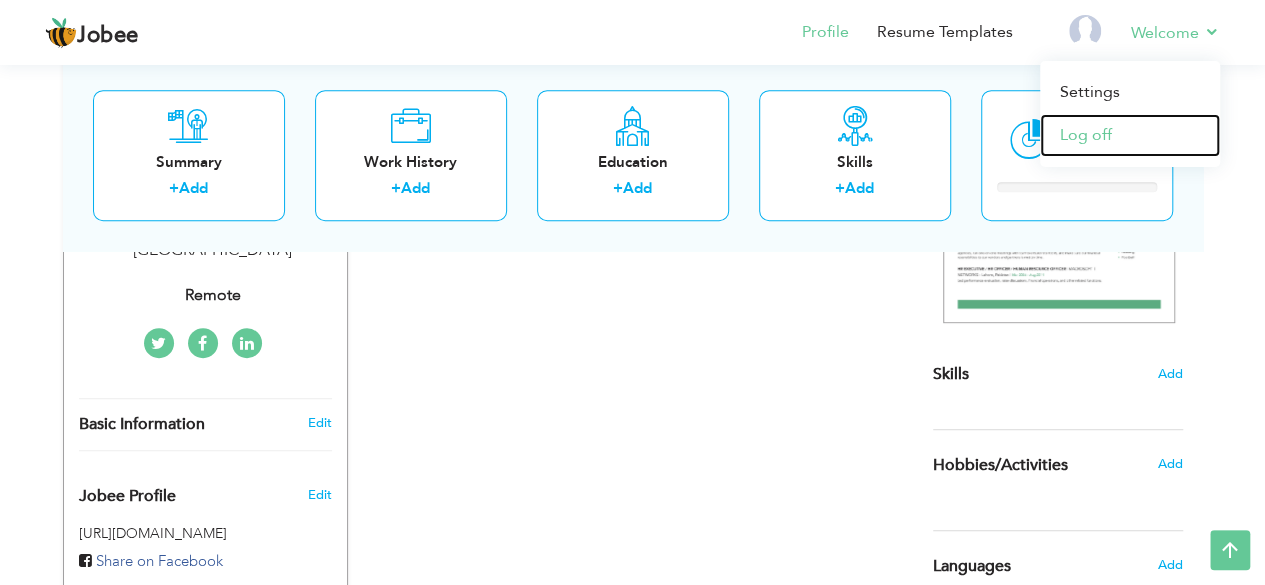 click on "Log off" at bounding box center [1130, 135] 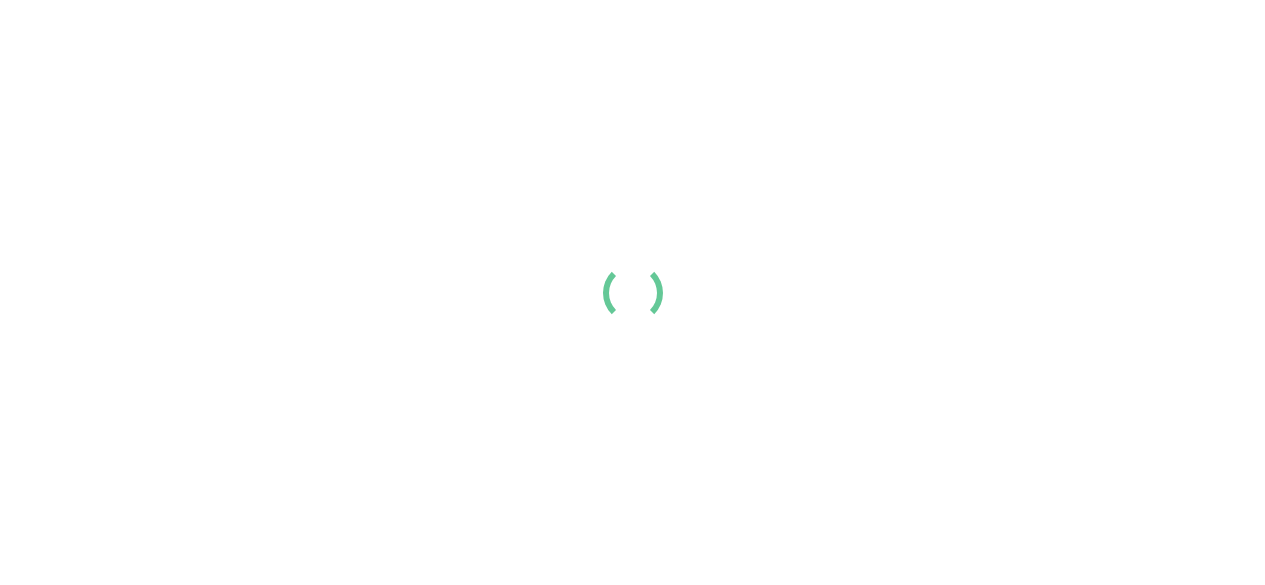 scroll, scrollTop: 0, scrollLeft: 0, axis: both 